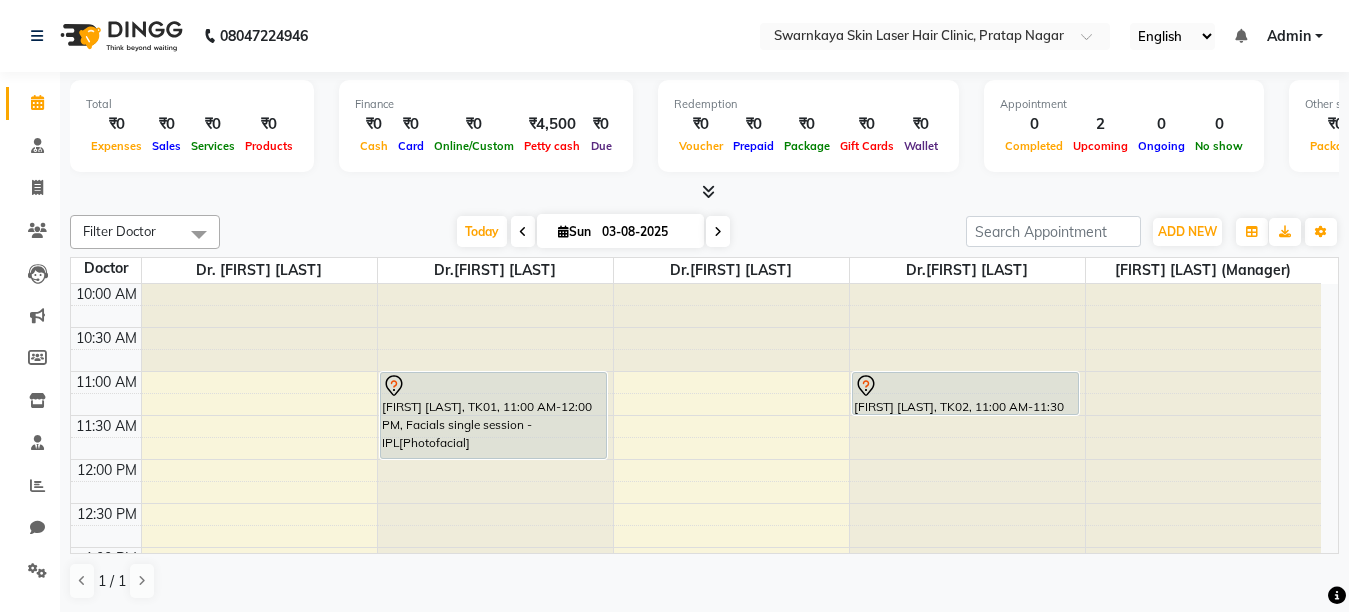 scroll, scrollTop: 0, scrollLeft: 0, axis: both 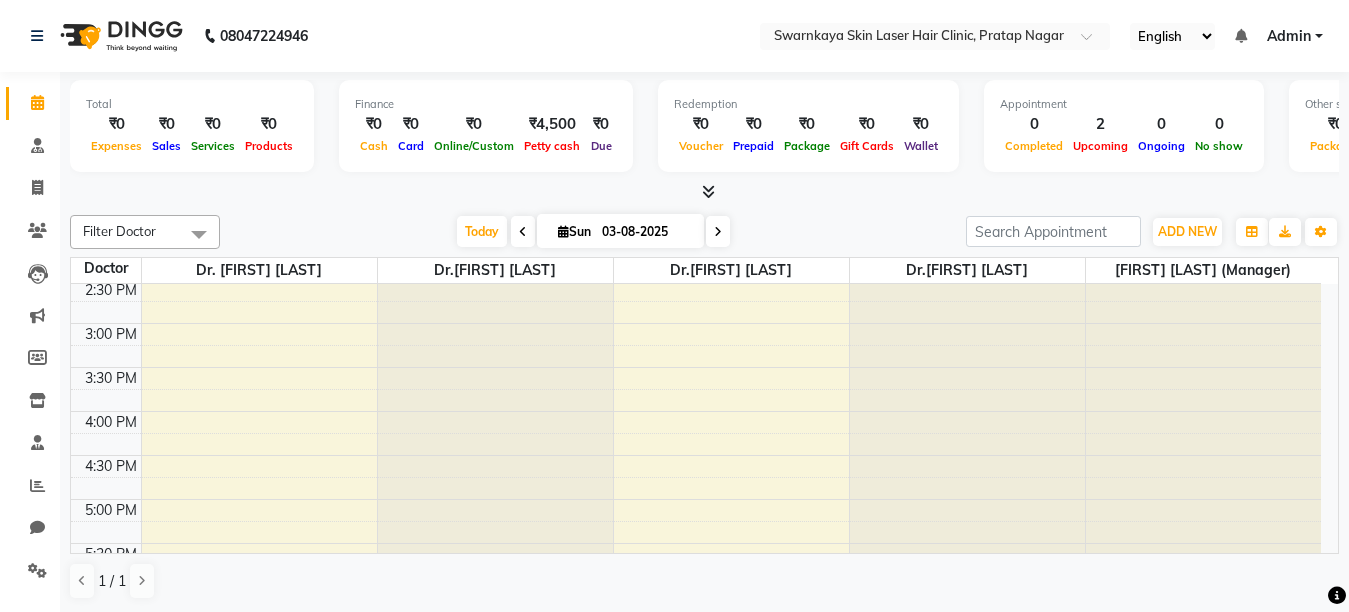 click at bounding box center (495, -116) 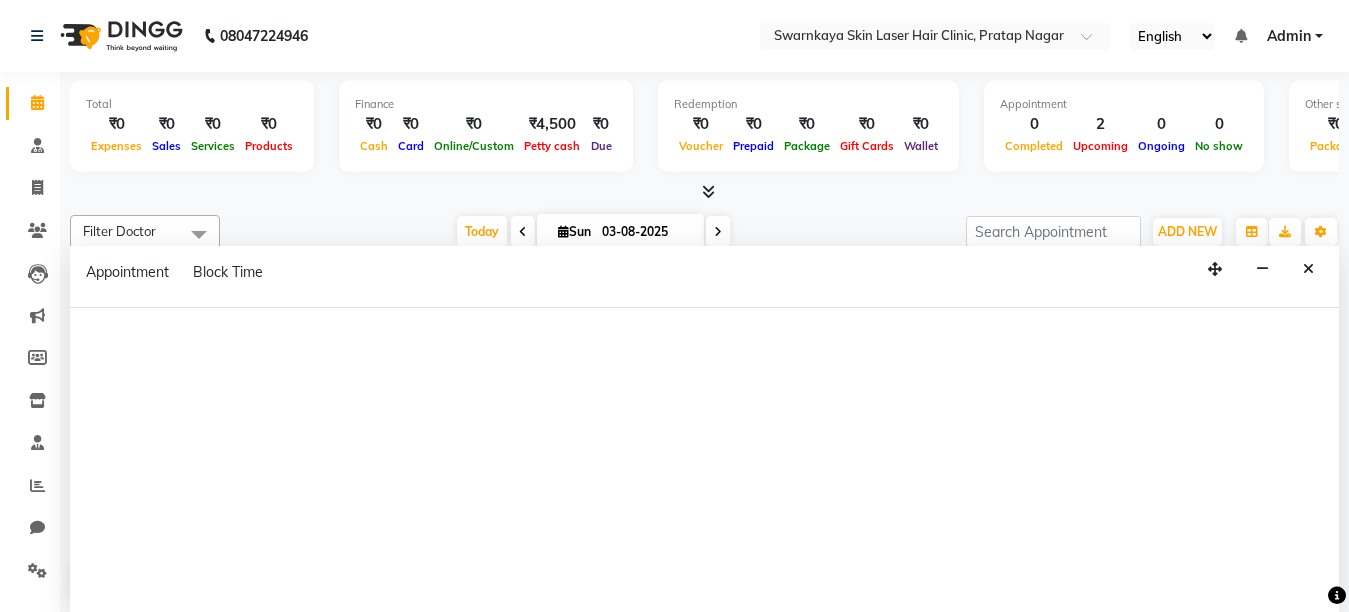 select on "83968" 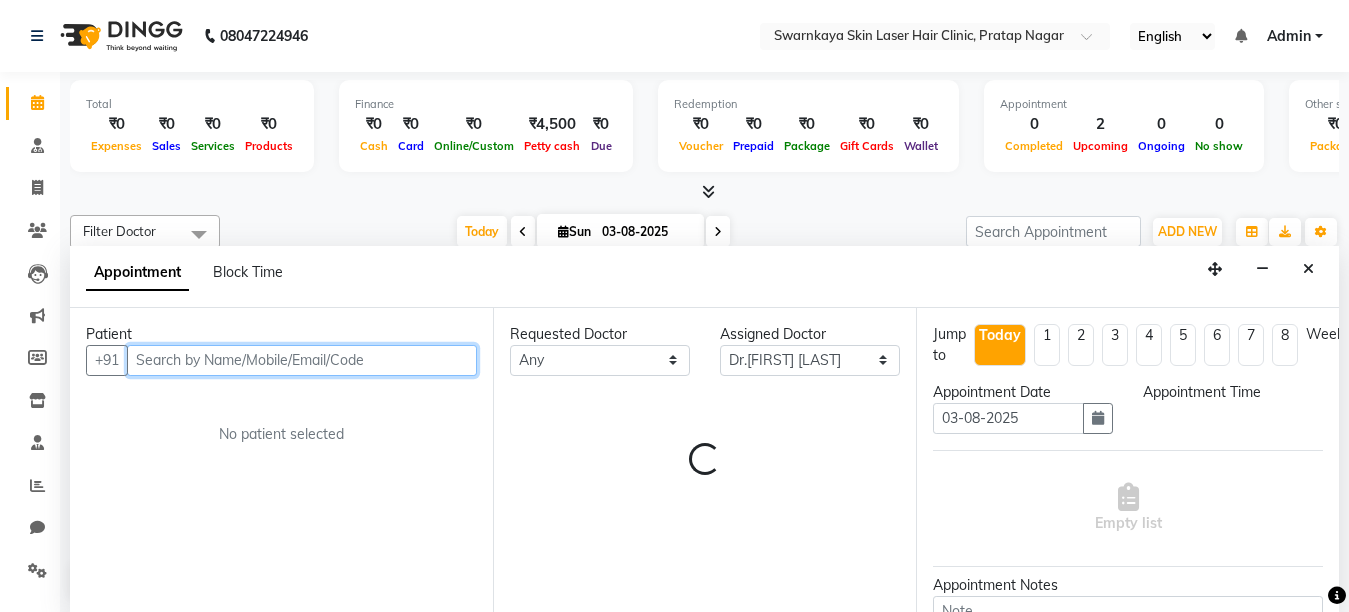 select on "1005" 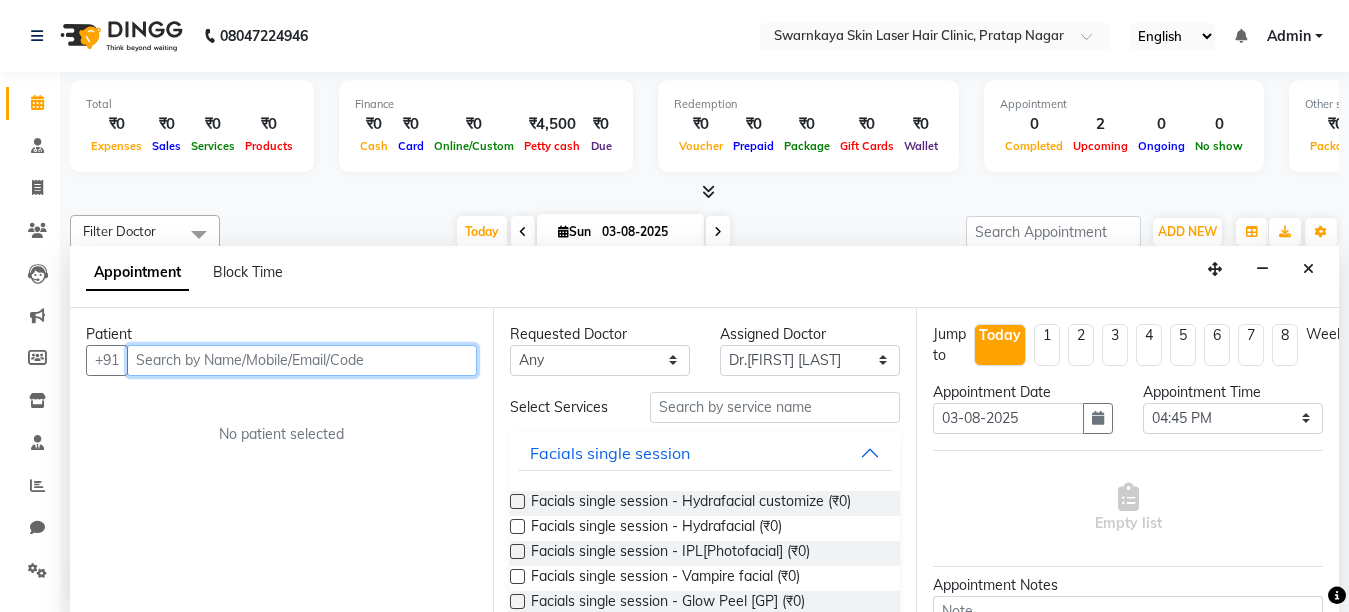scroll, scrollTop: 1, scrollLeft: 0, axis: vertical 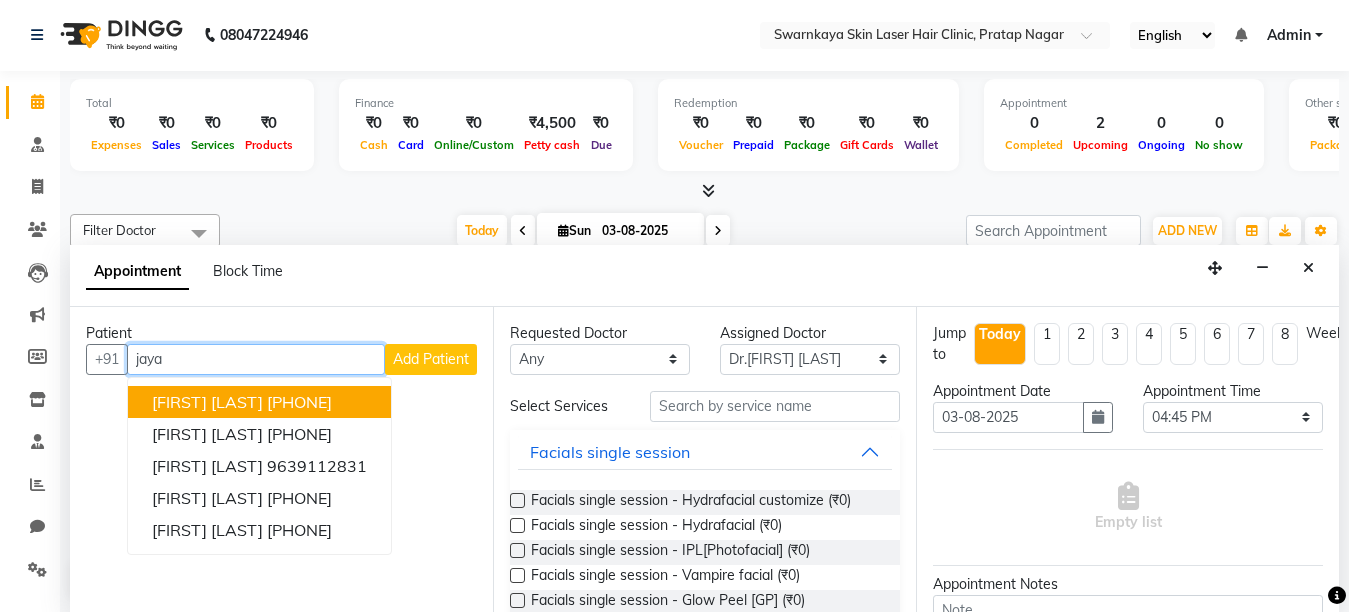 click on "[PHONE]" at bounding box center (299, 402) 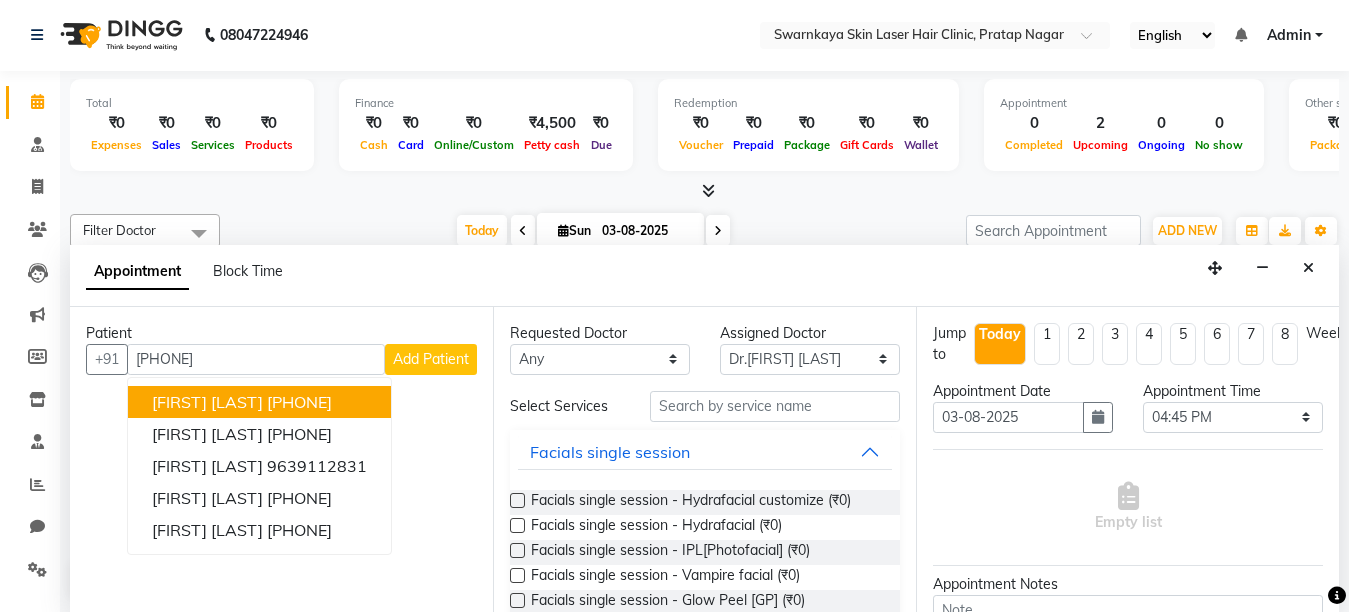 click on "Patient +91 [PHONE] [FIRST] [LAST]  [FIRST] [LAST]  [PHONE] [FIRST] [LAST]  [PHONE] [FIRST] [LAST]  [PHONE] [FIRST] [LAST]  [PHONE] Add Patient  No patient selected" at bounding box center (281, 459) 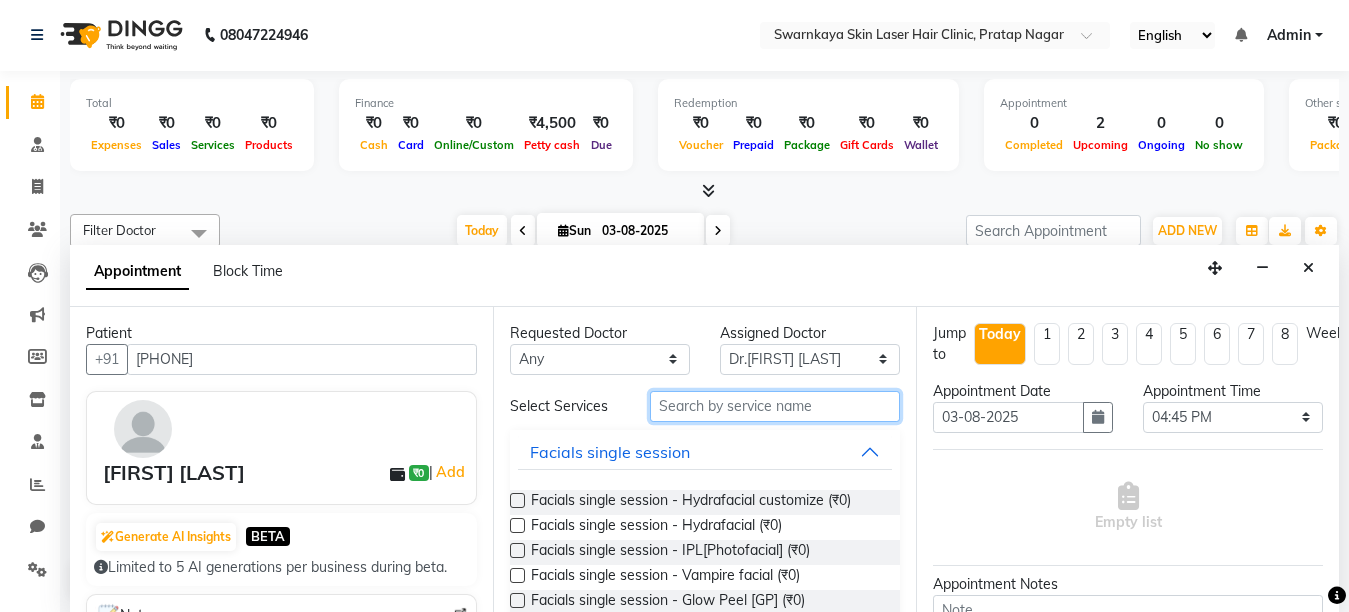 click at bounding box center [775, 406] 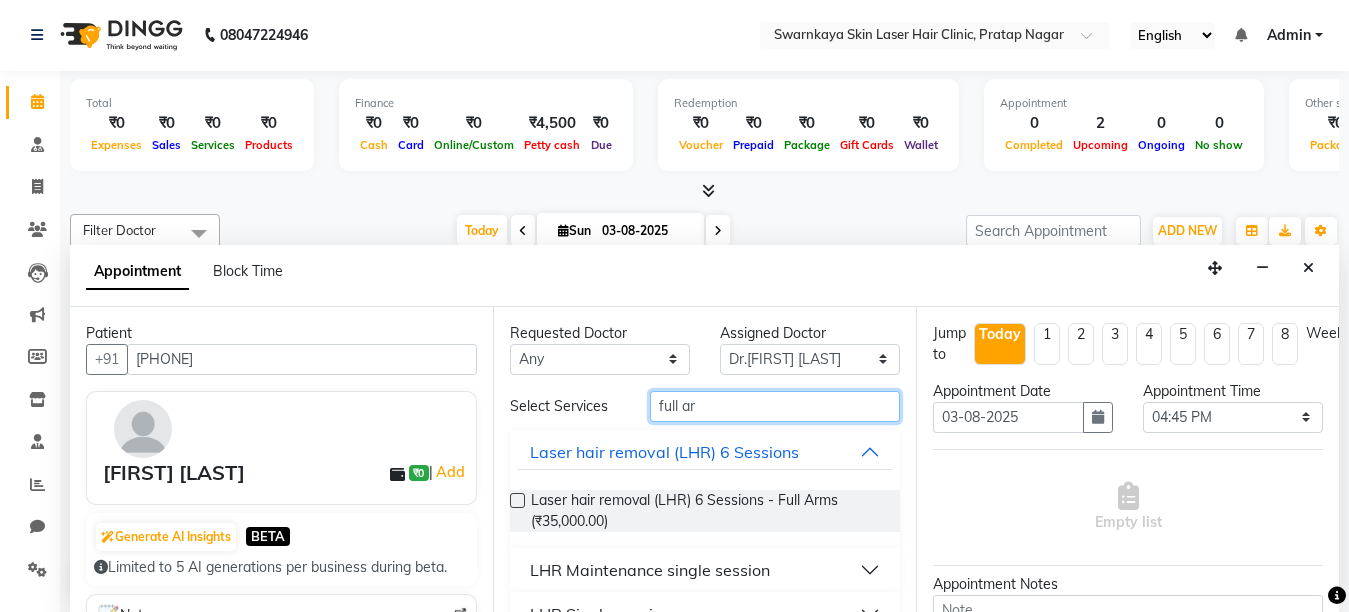 type on "full ar" 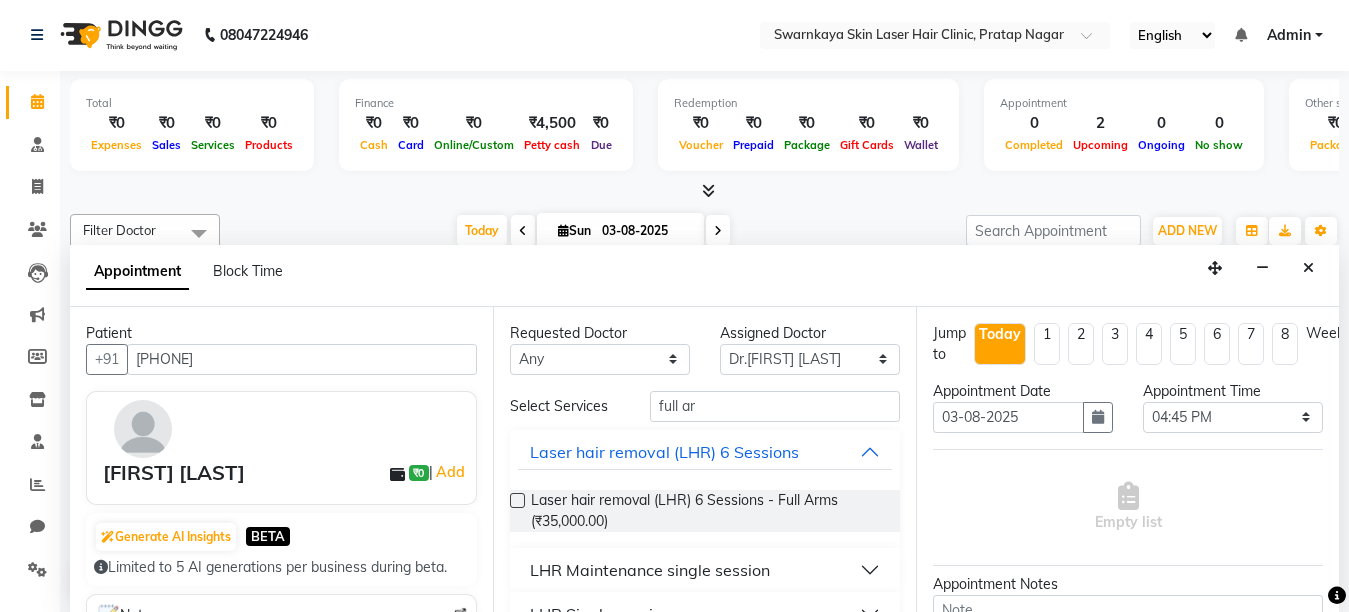 click on "LHR Maintenance single session" at bounding box center [705, 570] 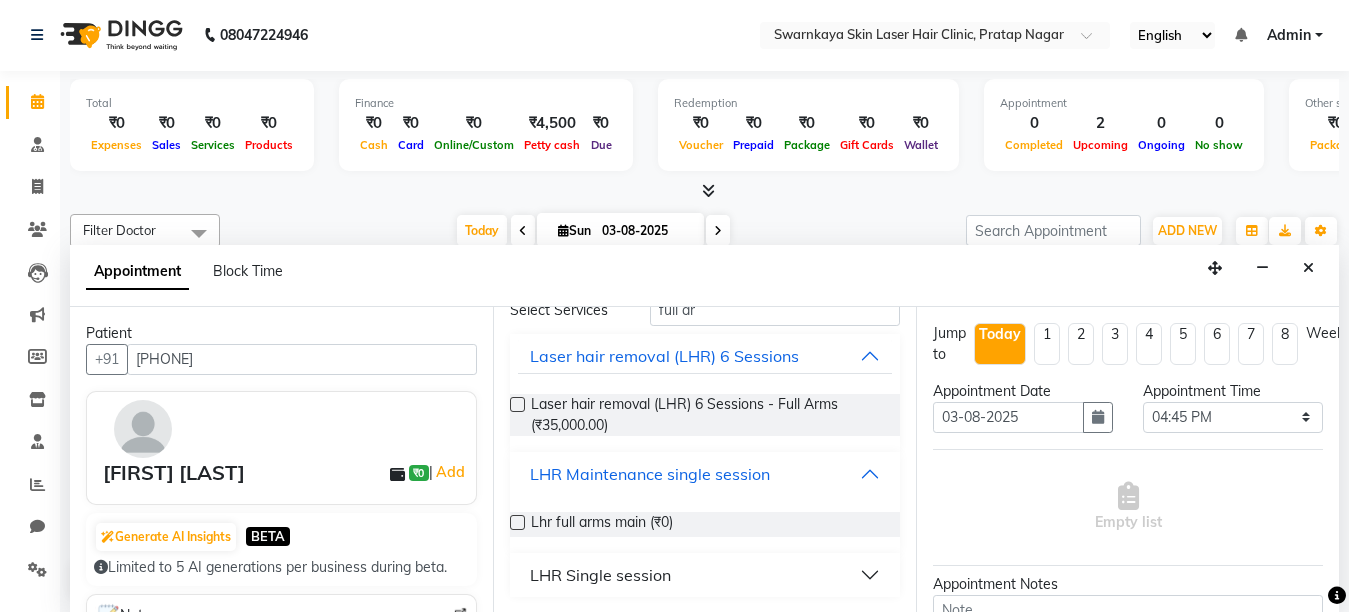 scroll, scrollTop: 97, scrollLeft: 0, axis: vertical 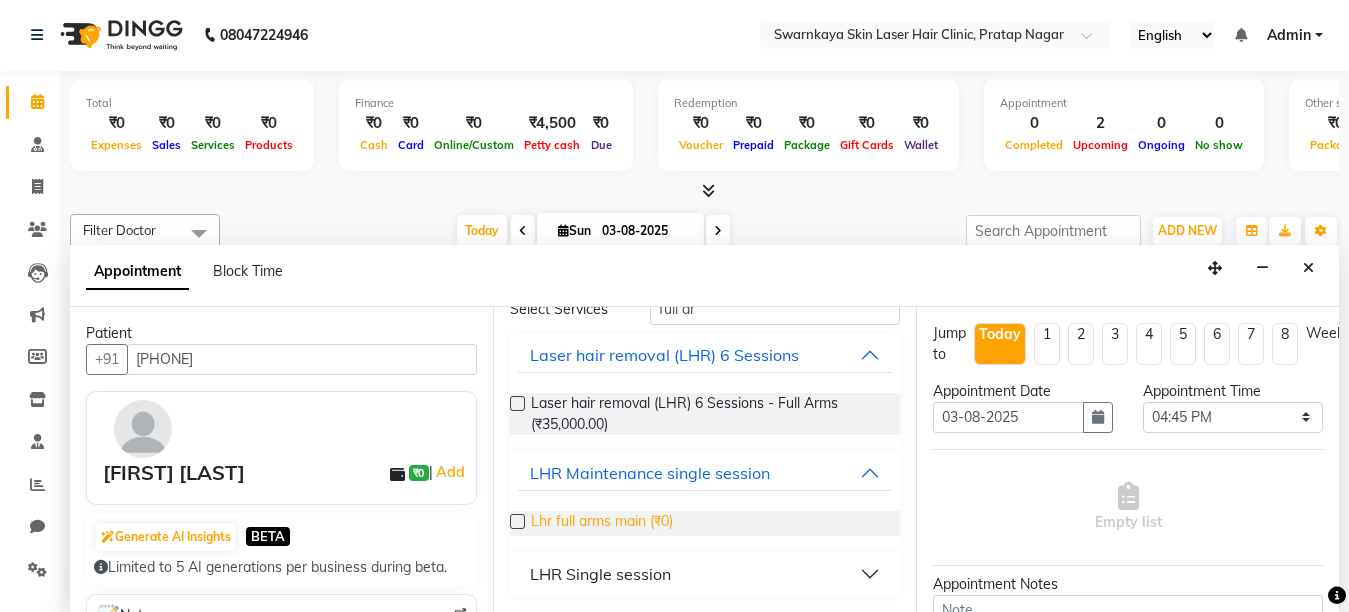 click on "Lhr full arms main (₹0)" at bounding box center [602, 523] 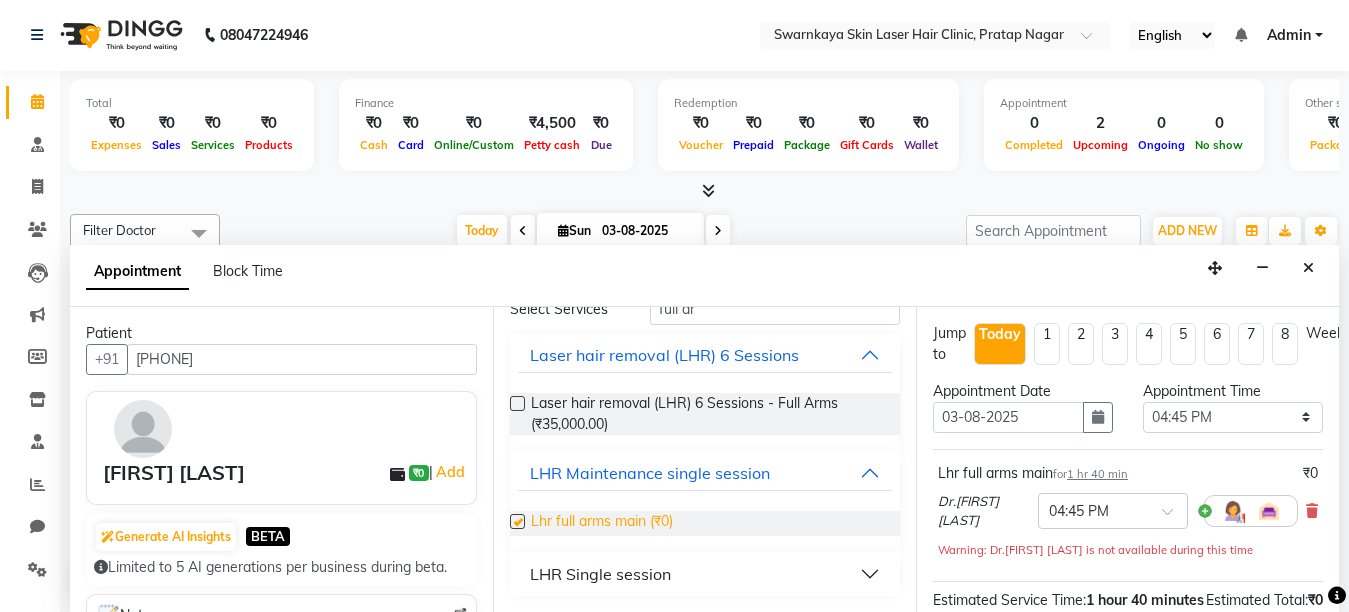checkbox on "false" 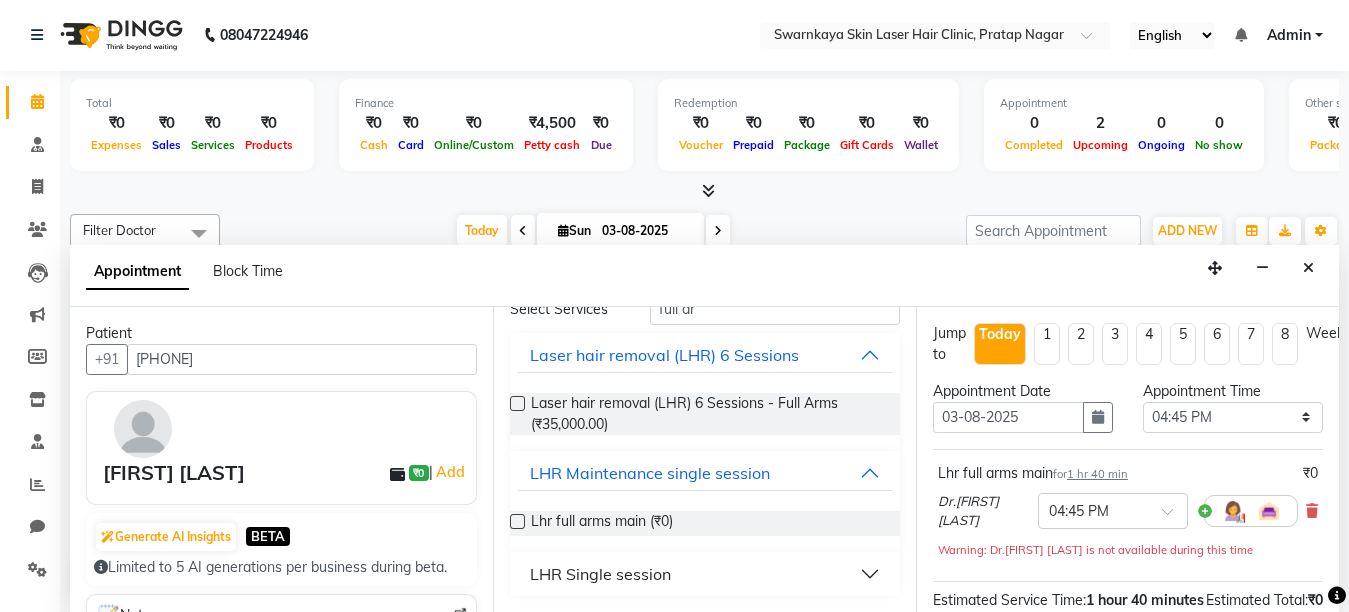 click at bounding box center [1337, 595] 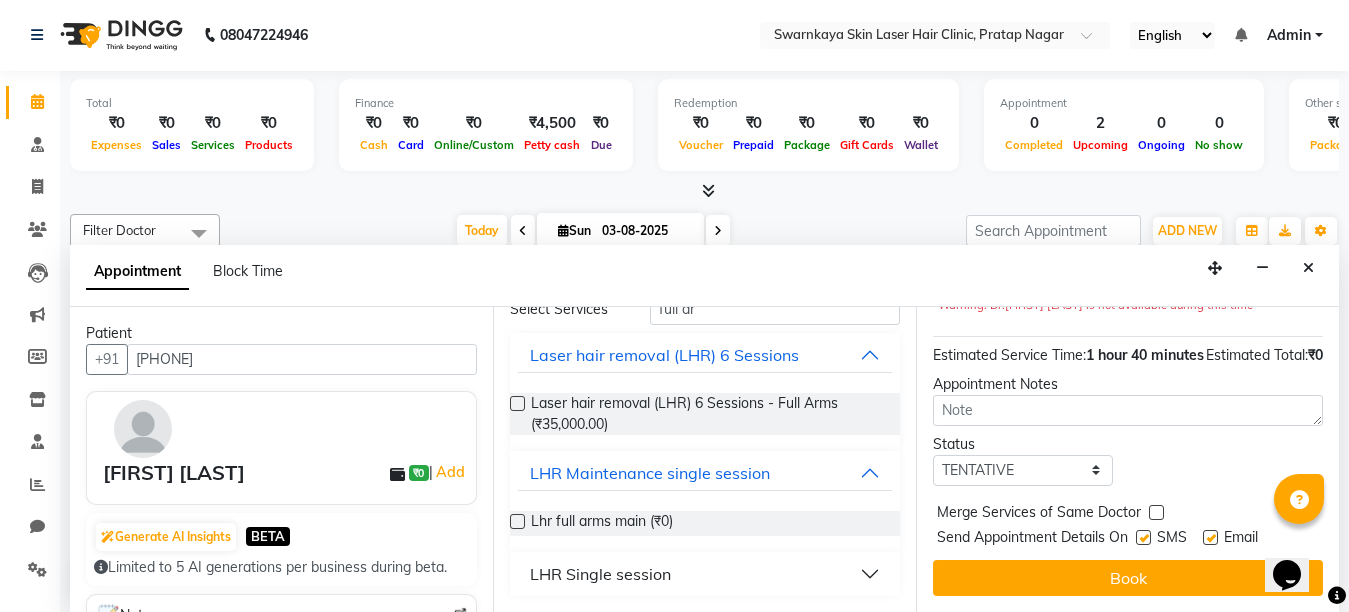 scroll, scrollTop: 283, scrollLeft: 0, axis: vertical 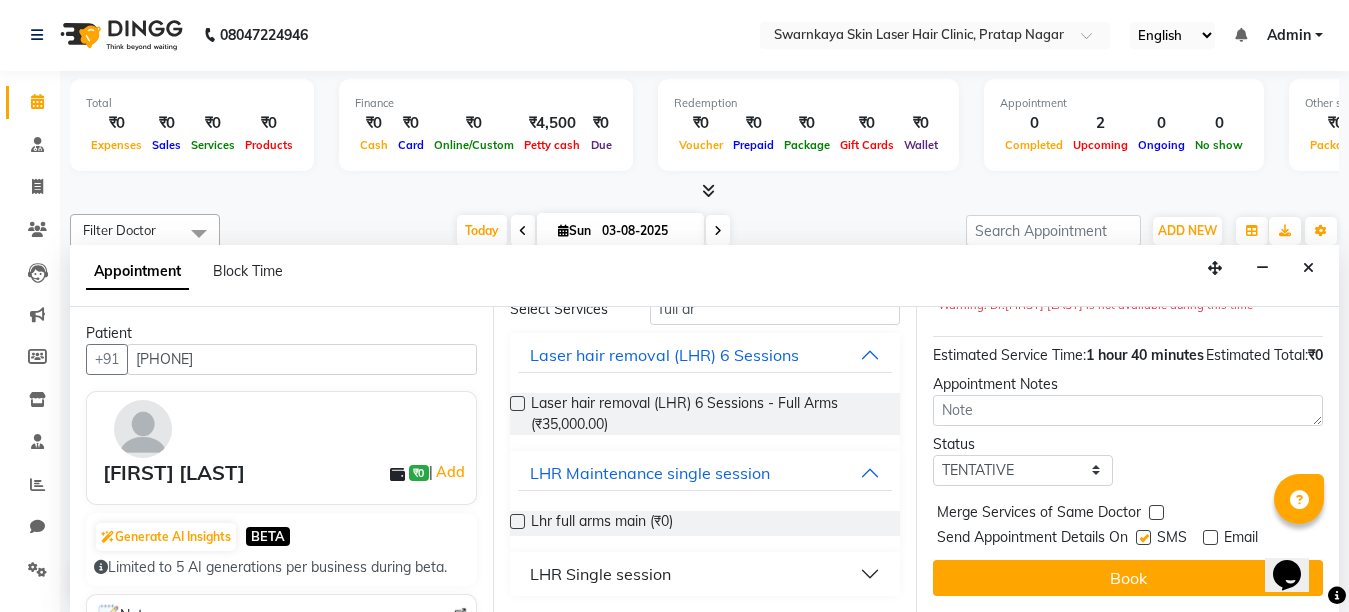 click at bounding box center [1143, 537] 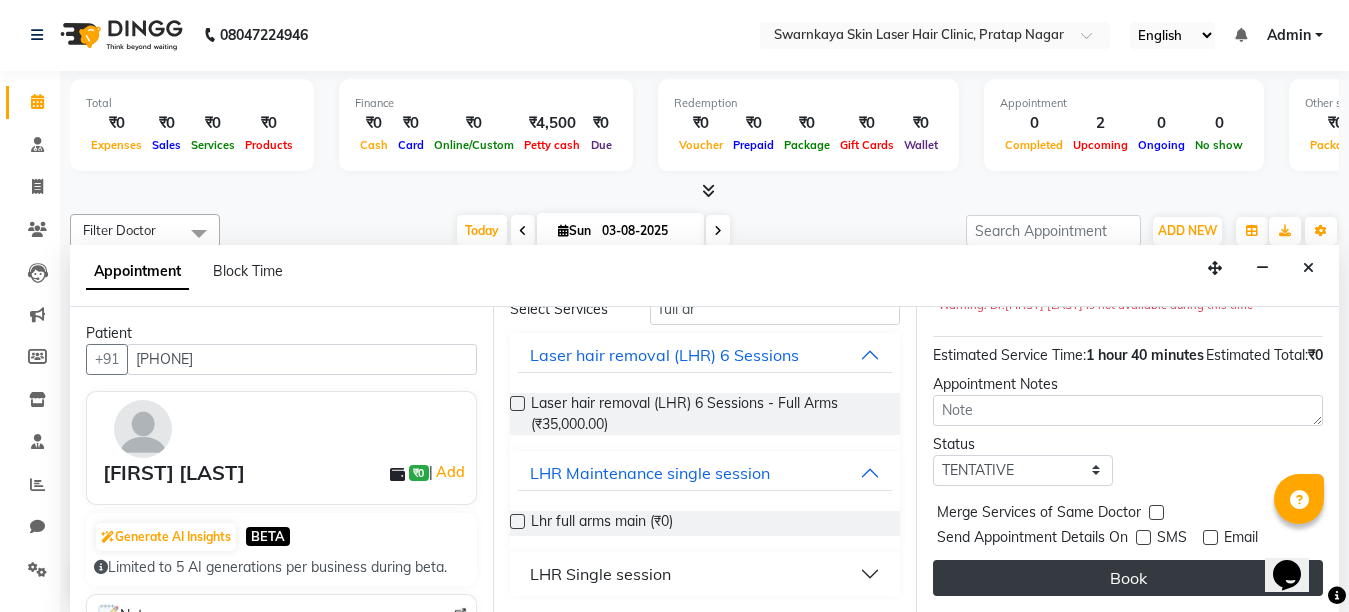 click on "Book" at bounding box center (1128, 578) 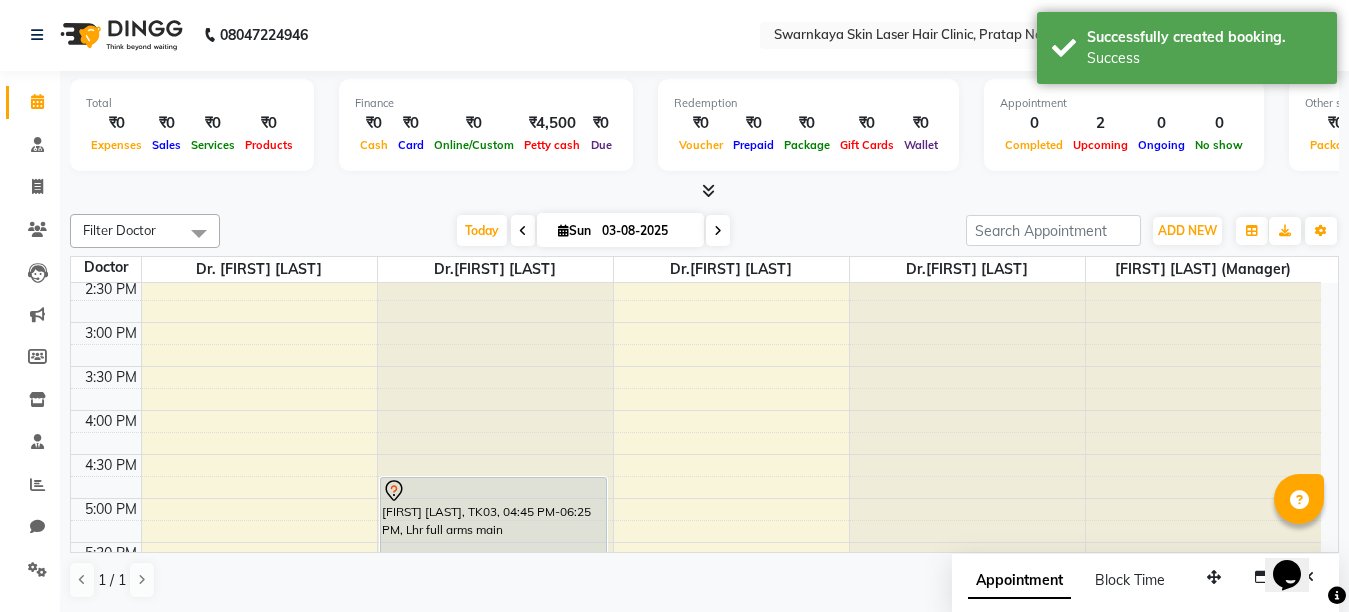 scroll, scrollTop: 0, scrollLeft: 0, axis: both 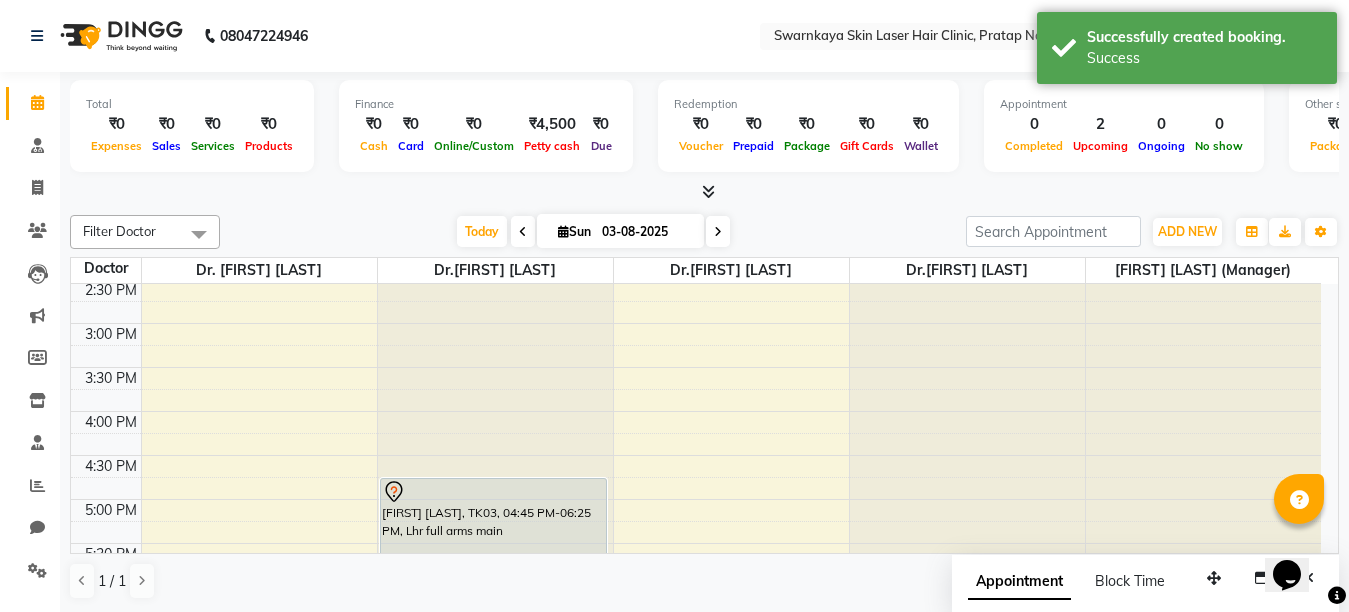 click at bounding box center (495, -116) 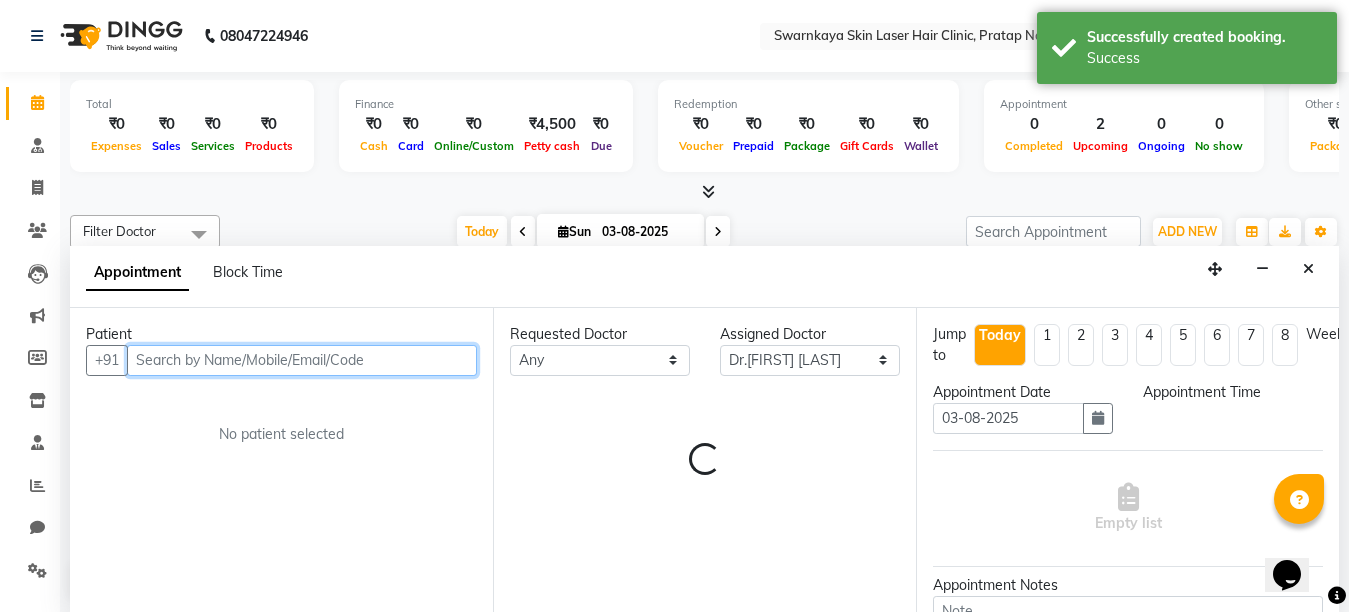 select on "945" 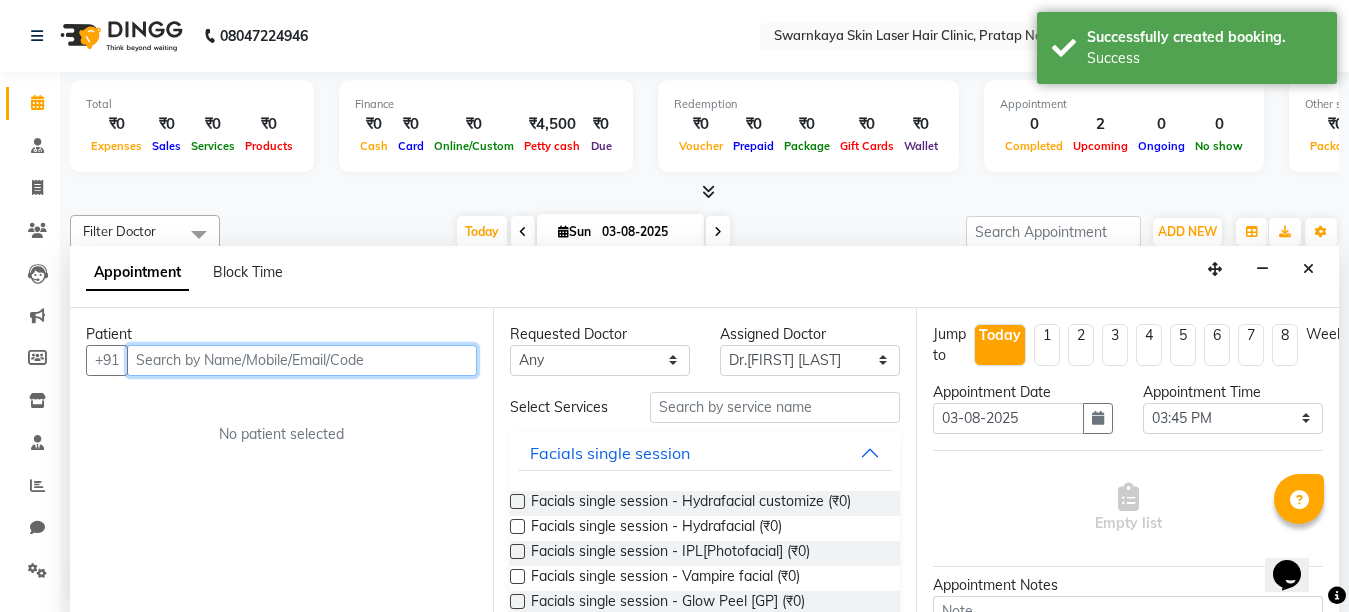 scroll, scrollTop: 1, scrollLeft: 0, axis: vertical 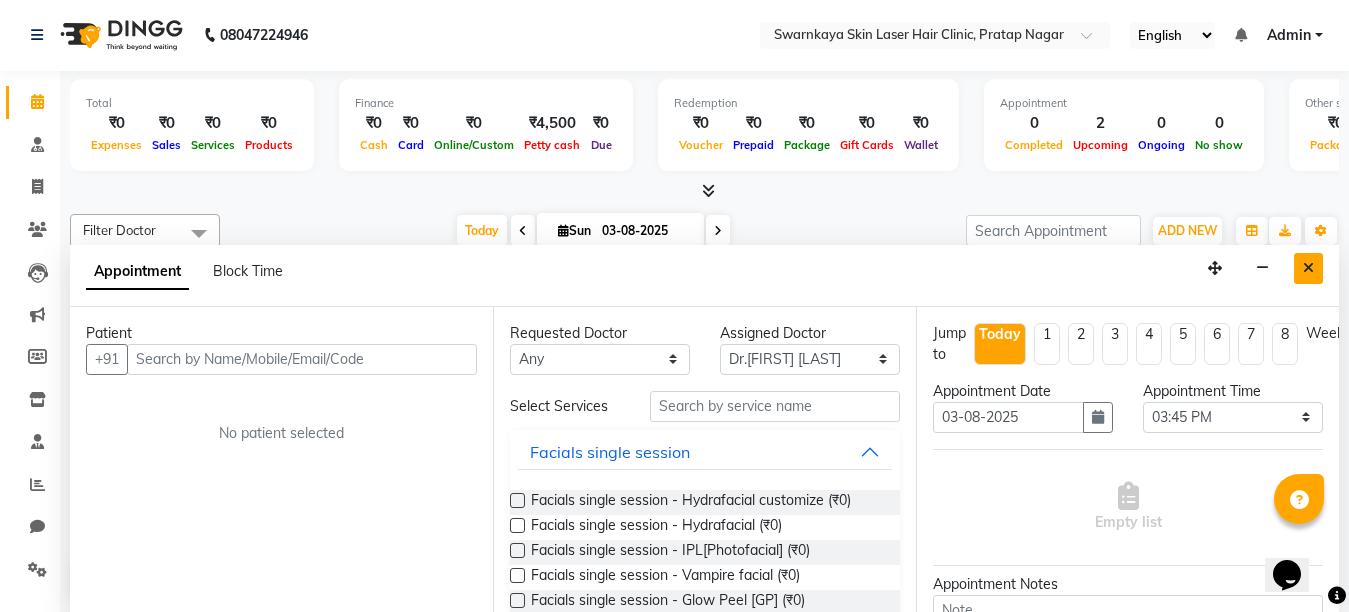 click at bounding box center [1308, 268] 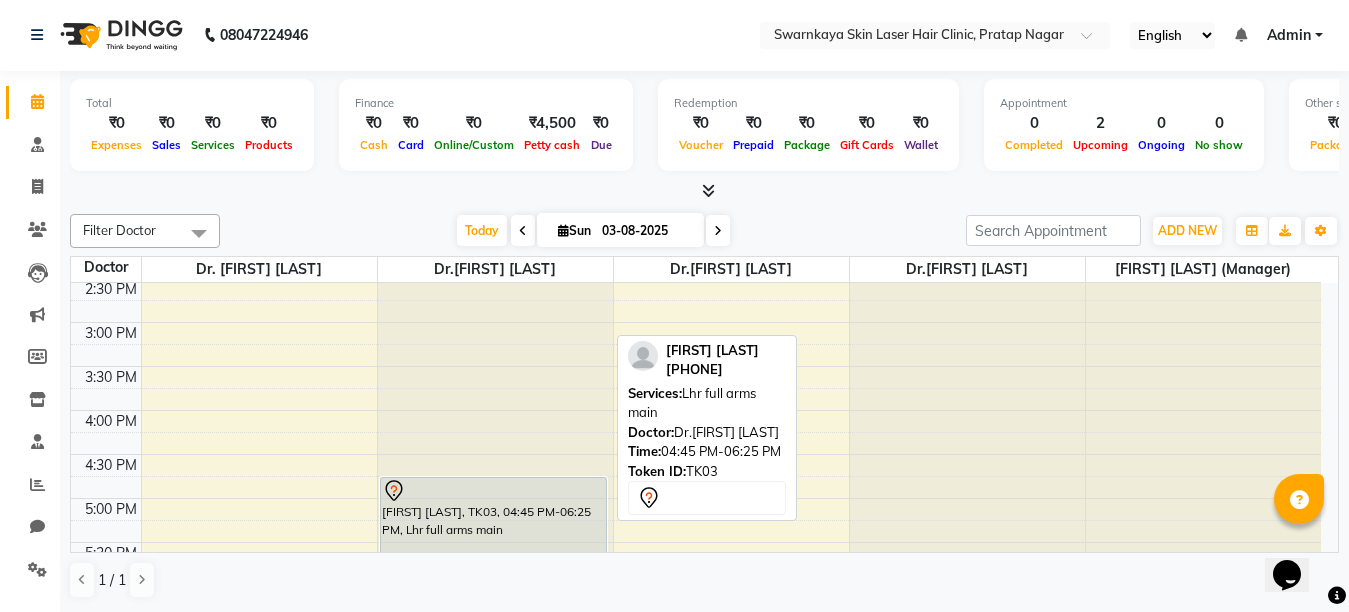 click on "[FIRST] [LAST], TK03, 04:45 PM-06:25 PM, Lhr full arms main" at bounding box center [493, 549] 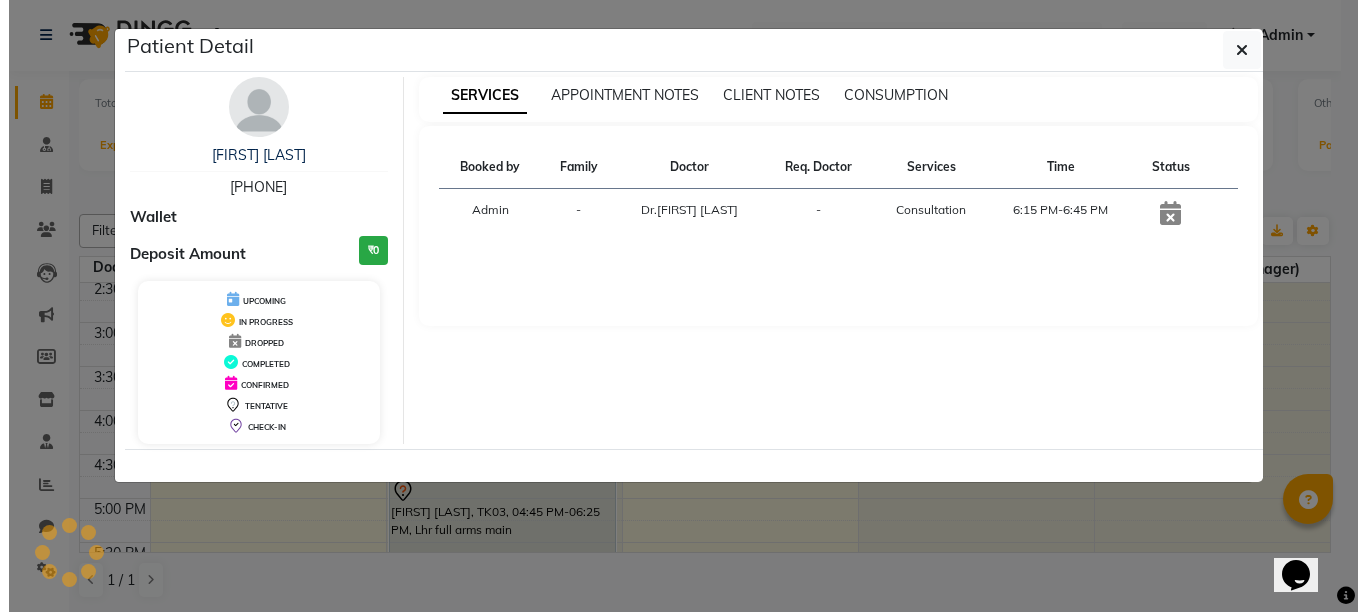 select on "7" 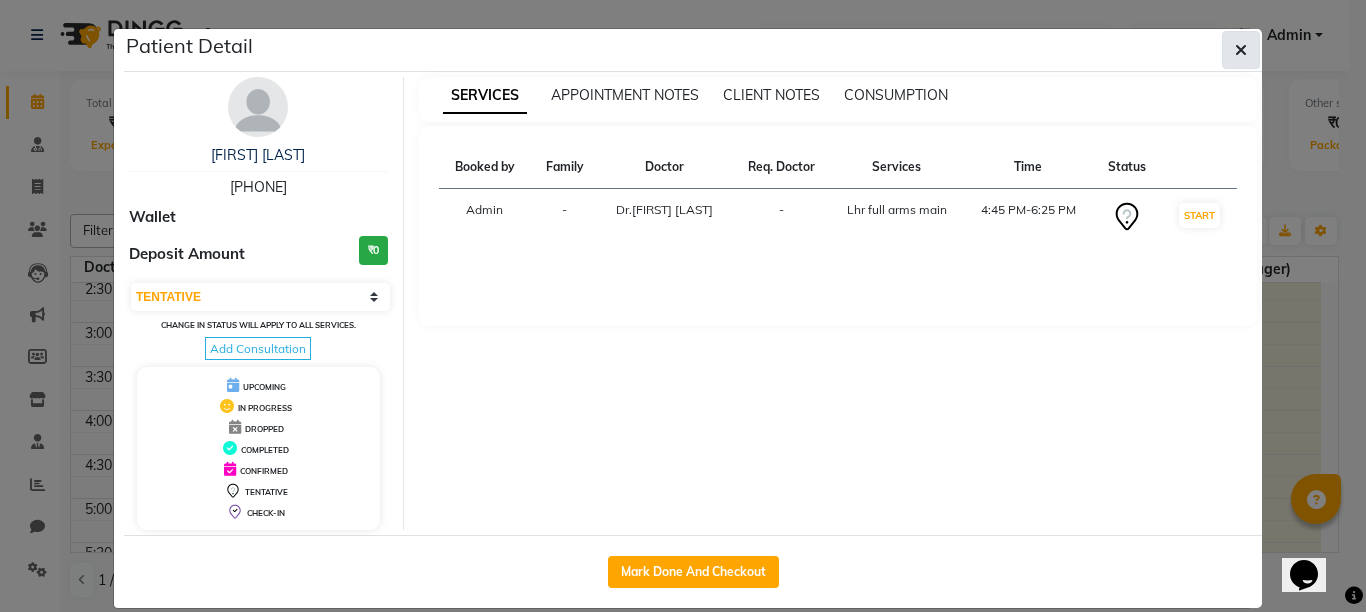 click 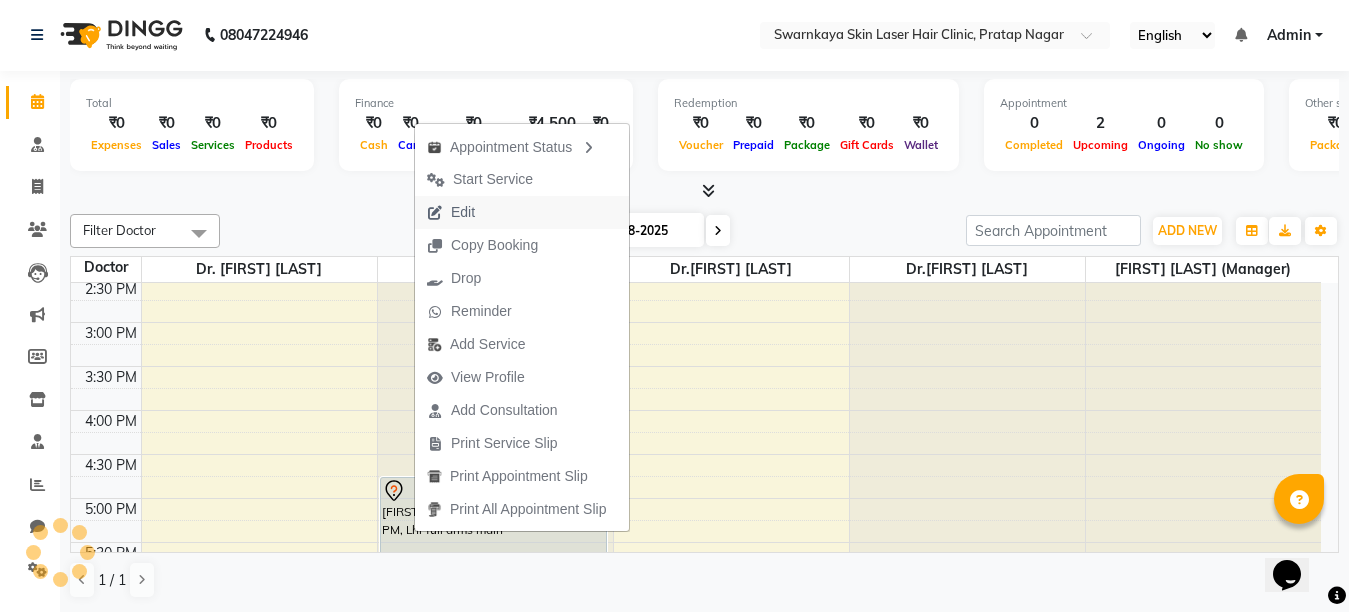 click on "Edit" at bounding box center (451, 212) 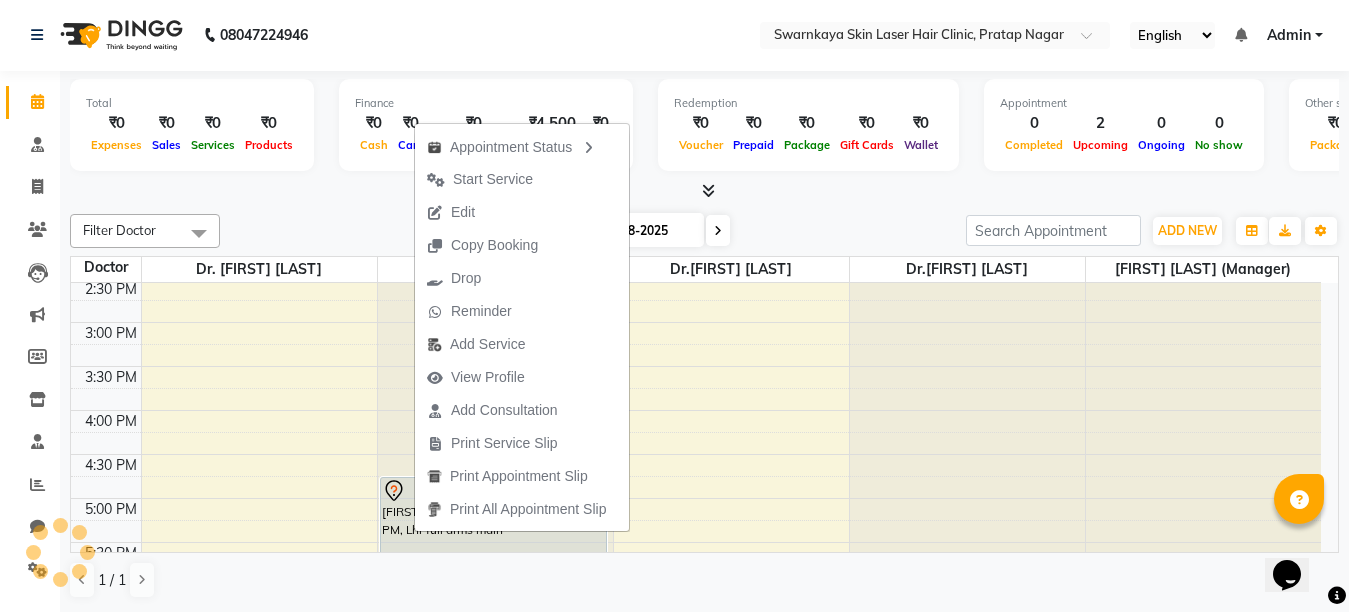 select on "tentative" 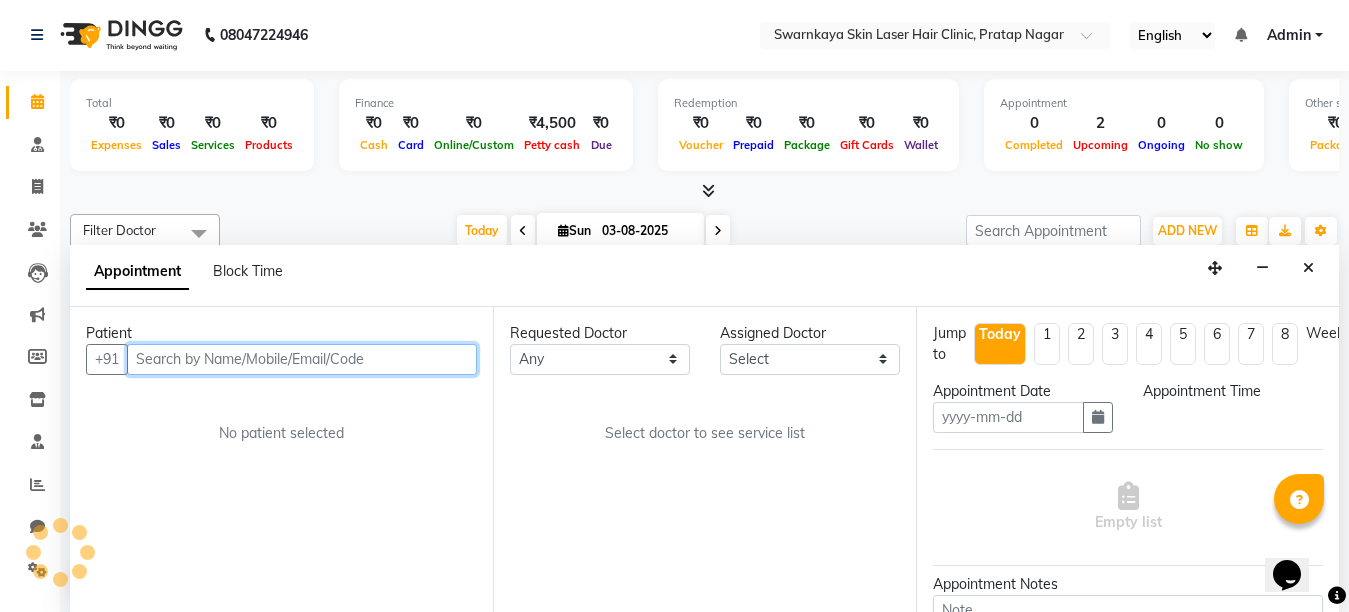 type on "03-08-2025" 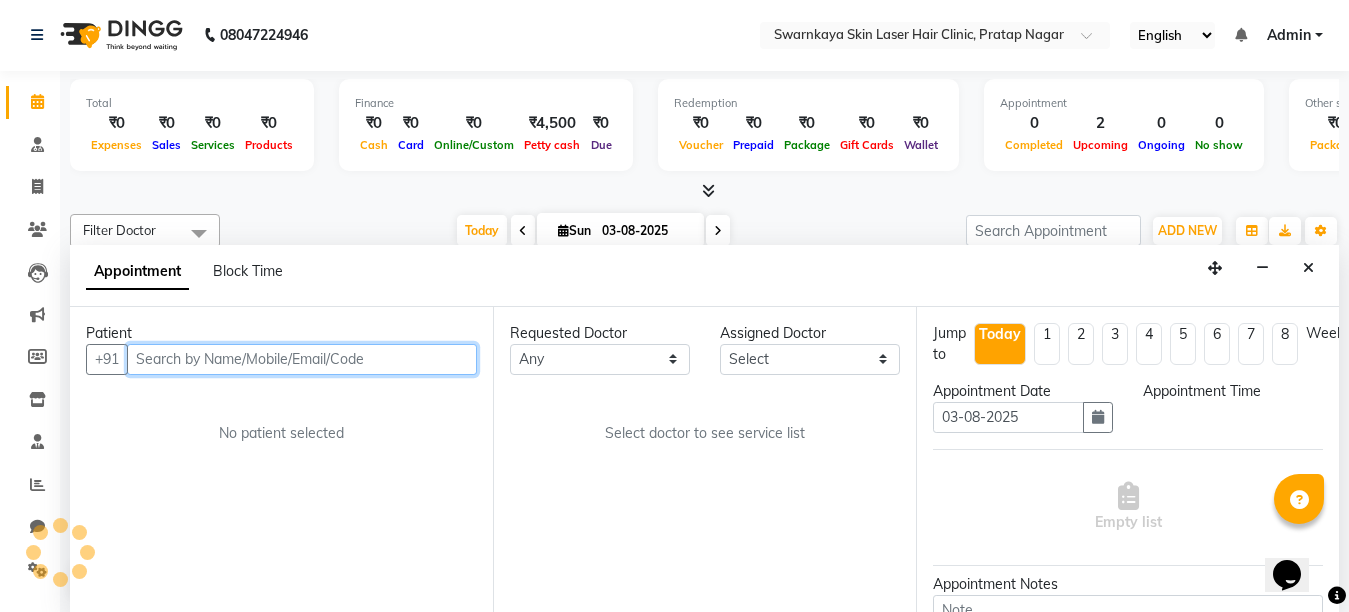 select on "83968" 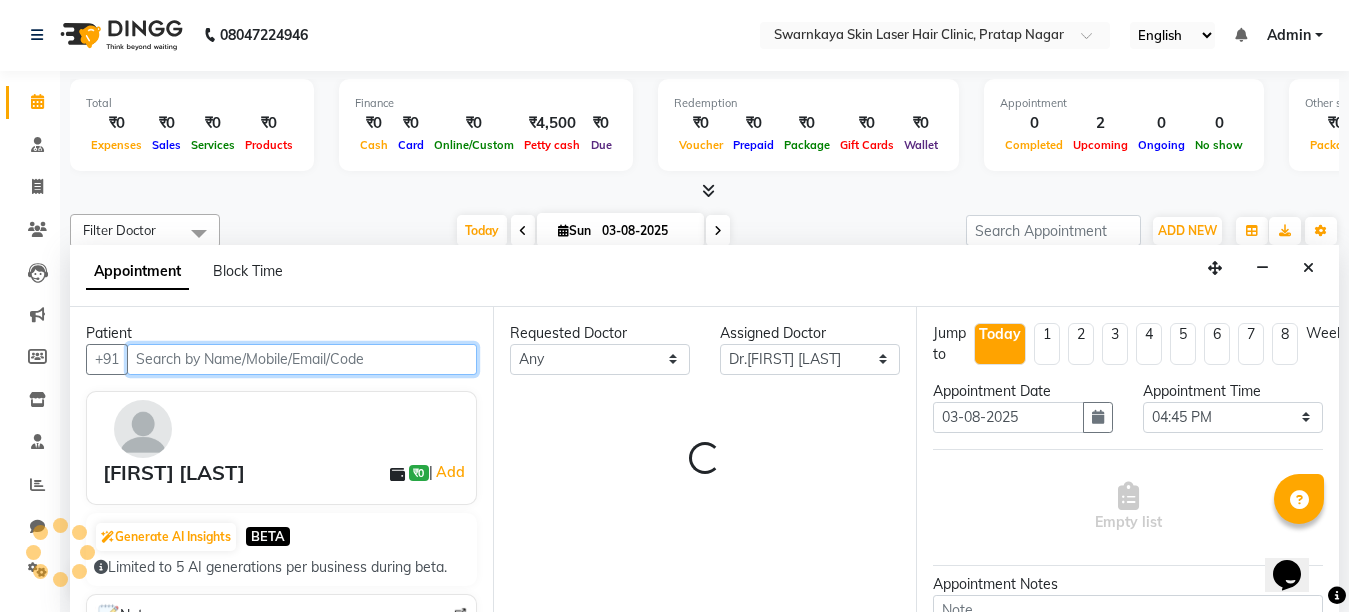 select on "4288" 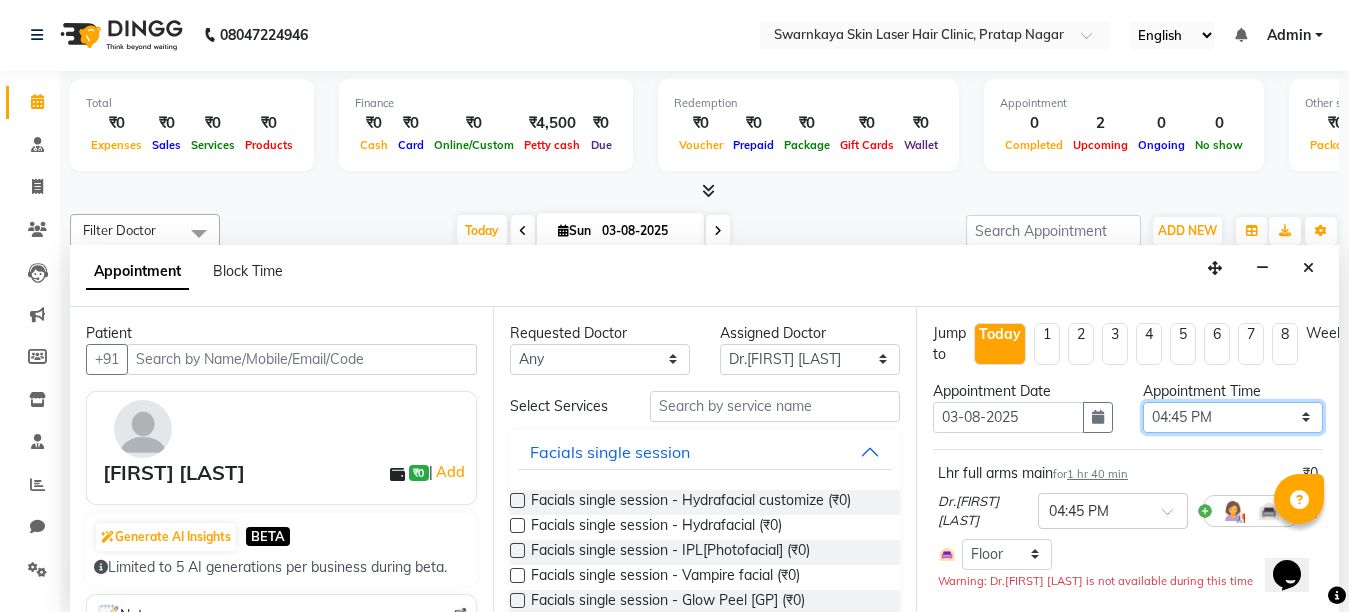 click on "Select 11:00 AM 11:15 AM 11:30 AM 11:45 AM 12:00 PM 12:15 PM 12:30 PM 12:45 PM 01:00 PM 01:15 PM 01:30 PM 01:45 PM 02:00 PM 02:15 PM 02:30 PM 02:45 PM 03:00 PM 03:15 PM 03:30 PM 03:45 PM 04:00 PM 04:15 PM 04:30 PM 04:45 PM 05:00 PM 05:15 PM 05:30 PM 05:45 PM 06:00 PM 06:15 PM 06:30 PM 06:45 PM 07:00 PM 07:15 PM 07:30 PM 07:45 PM 08:00 PM" at bounding box center (1233, 417) 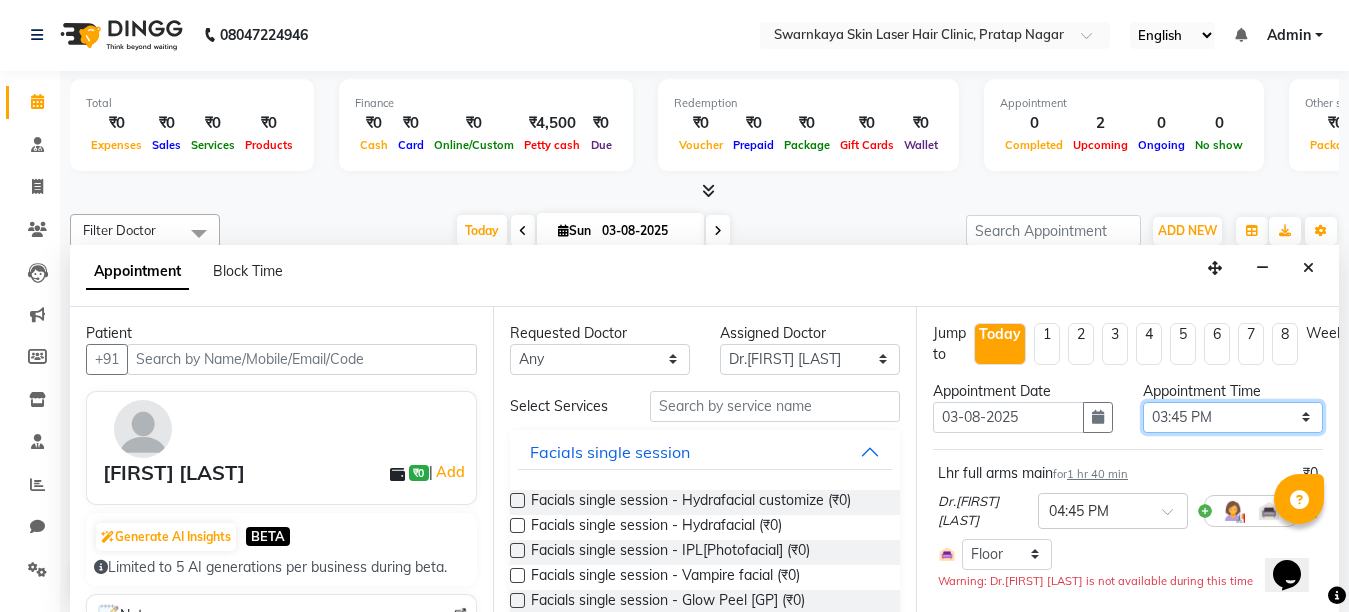 click on "Select 11:00 AM 11:15 AM 11:30 AM 11:45 AM 12:00 PM 12:15 PM 12:30 PM 12:45 PM 01:00 PM 01:15 PM 01:30 PM 01:45 PM 02:00 PM 02:15 PM 02:30 PM 02:45 PM 03:00 PM 03:15 PM 03:30 PM 03:45 PM 04:00 PM 04:15 PM 04:30 PM 04:45 PM 05:00 PM 05:15 PM 05:30 PM 05:45 PM 06:00 PM 06:15 PM 06:30 PM 06:45 PM 07:00 PM 07:15 PM 07:30 PM 07:45 PM 08:00 PM" at bounding box center [1233, 417] 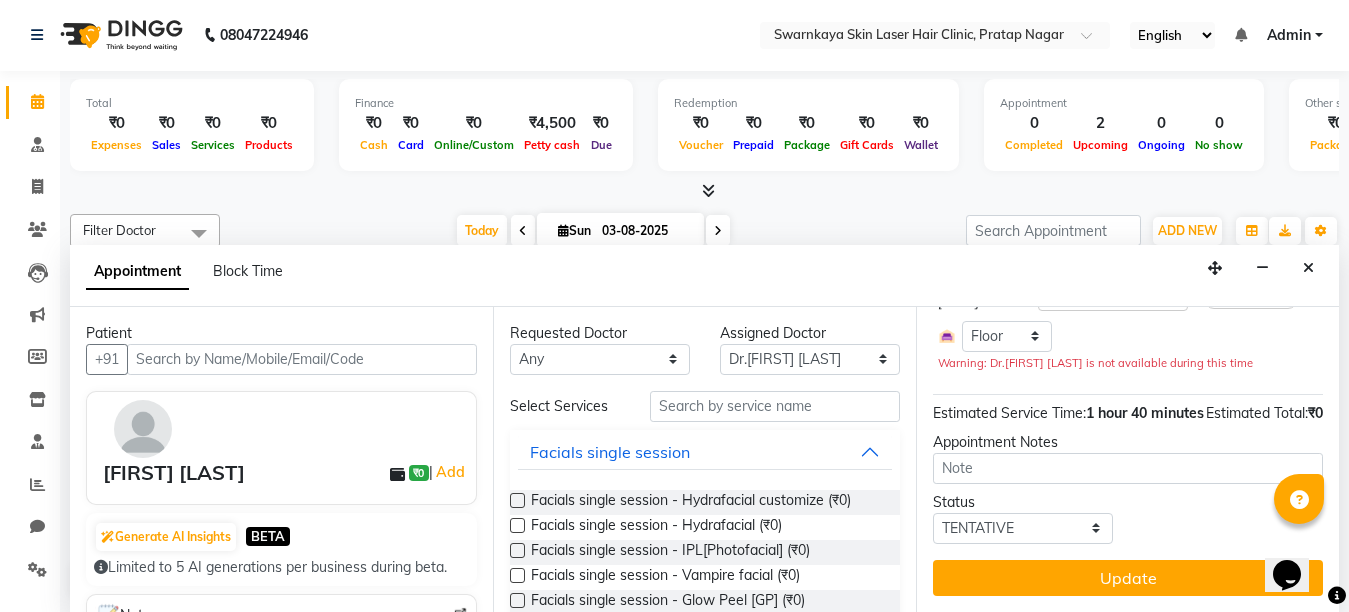 scroll, scrollTop: 256, scrollLeft: 0, axis: vertical 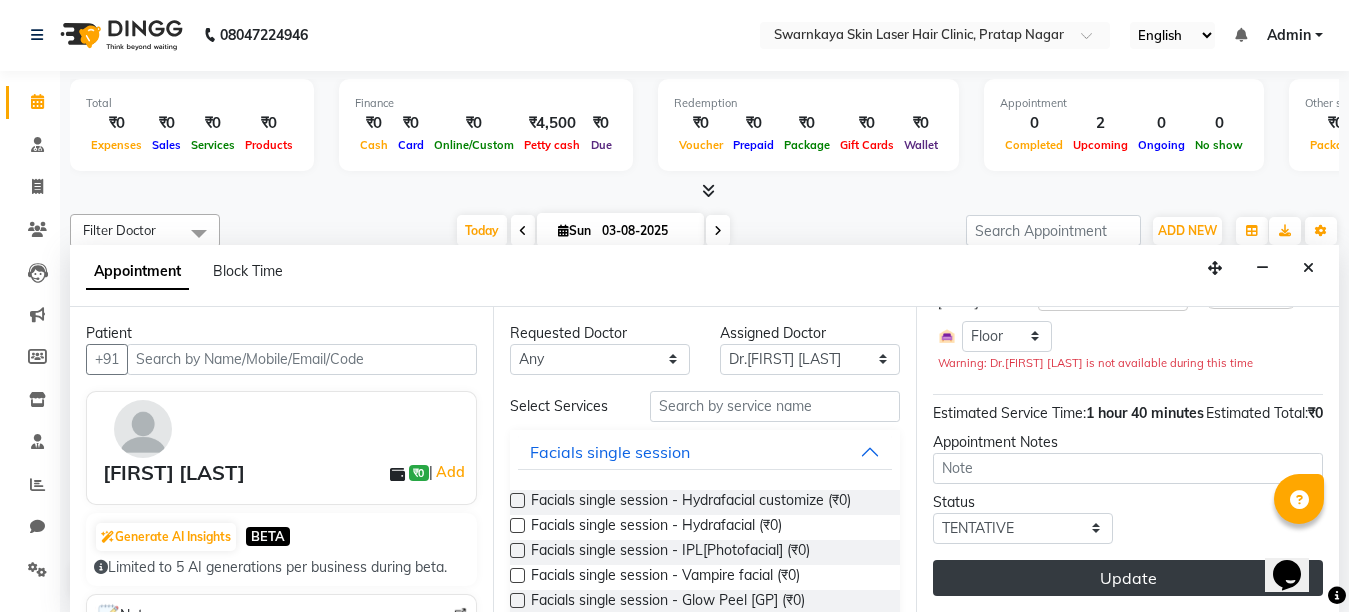 click on "Update" at bounding box center [1128, 578] 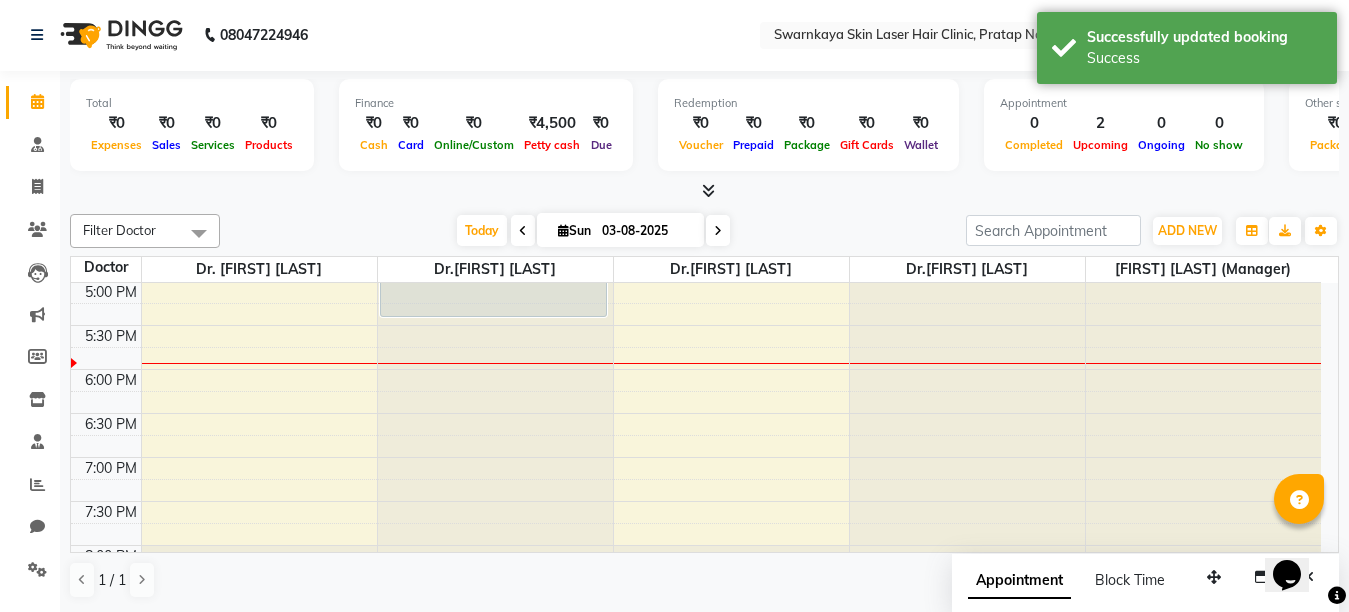 scroll, scrollTop: 0, scrollLeft: 0, axis: both 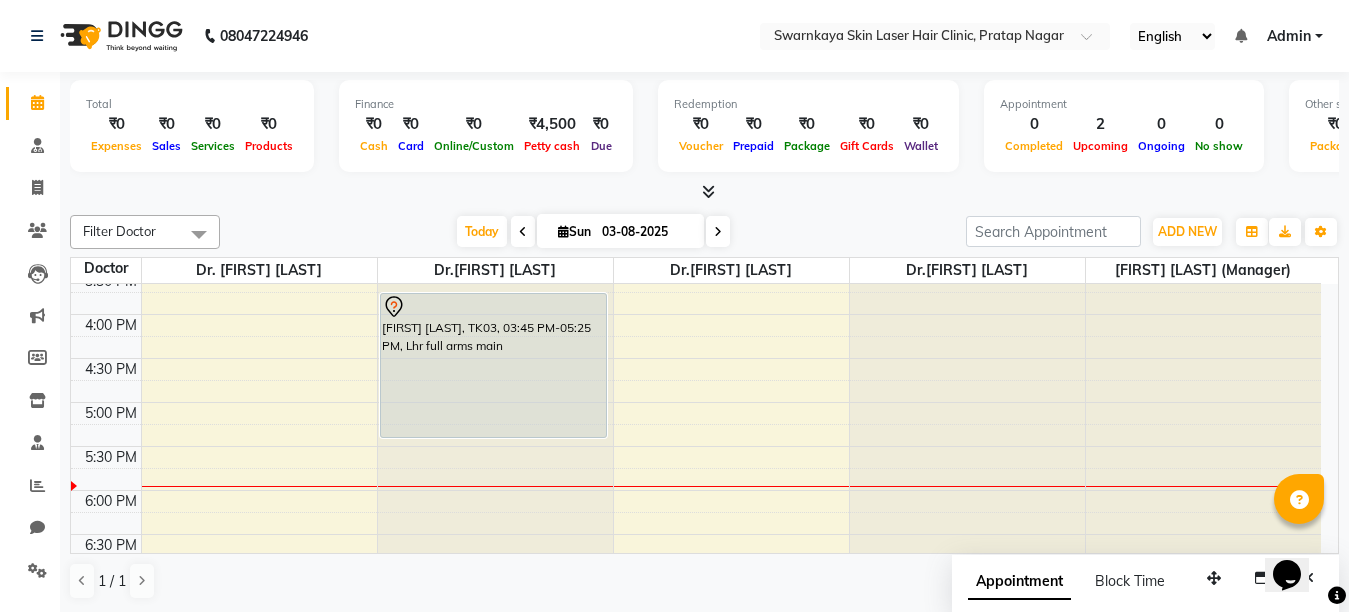 click at bounding box center [967, -213] 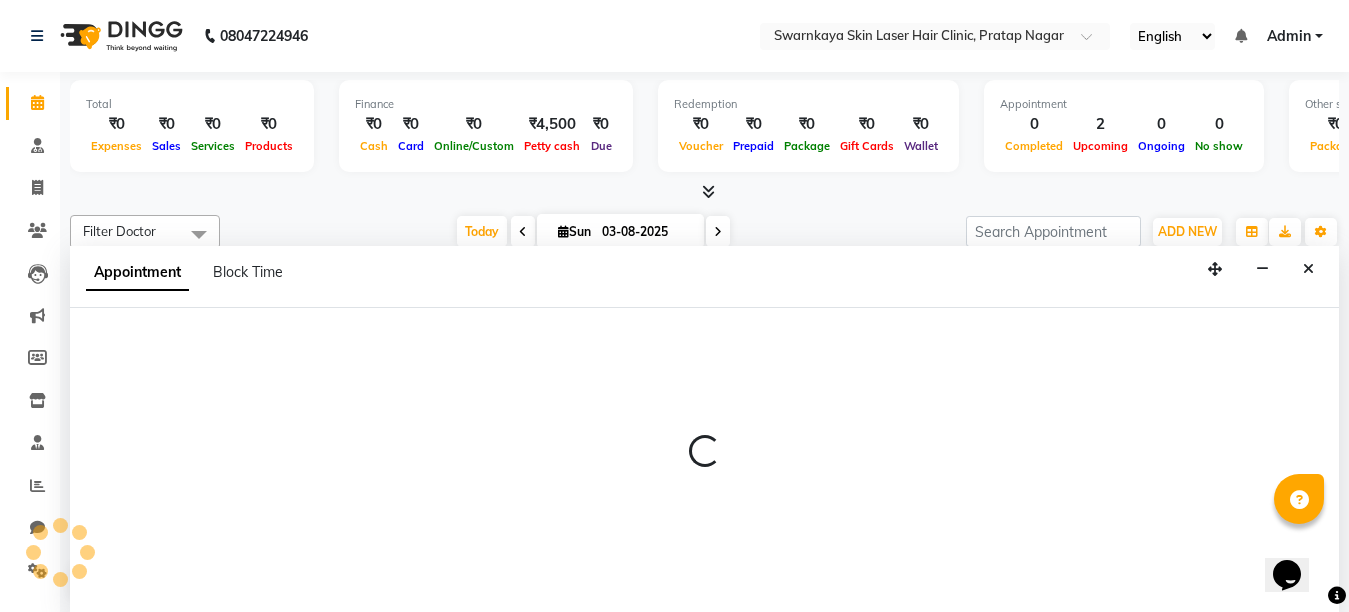select on "83970" 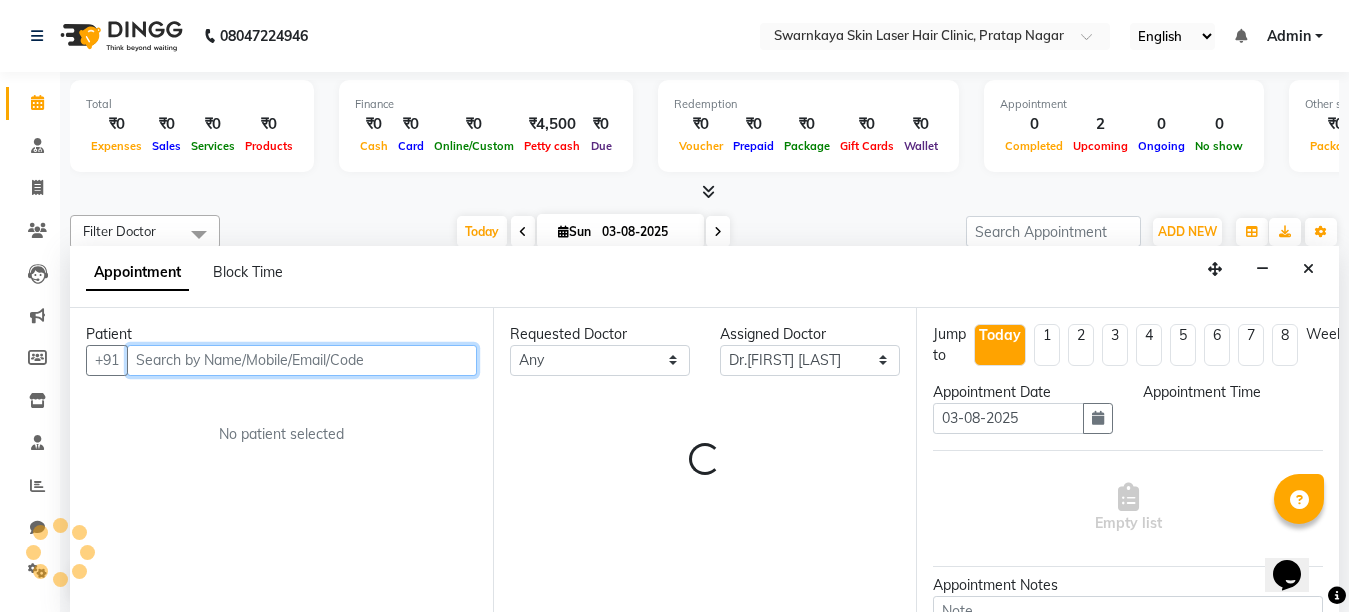 select on "1005" 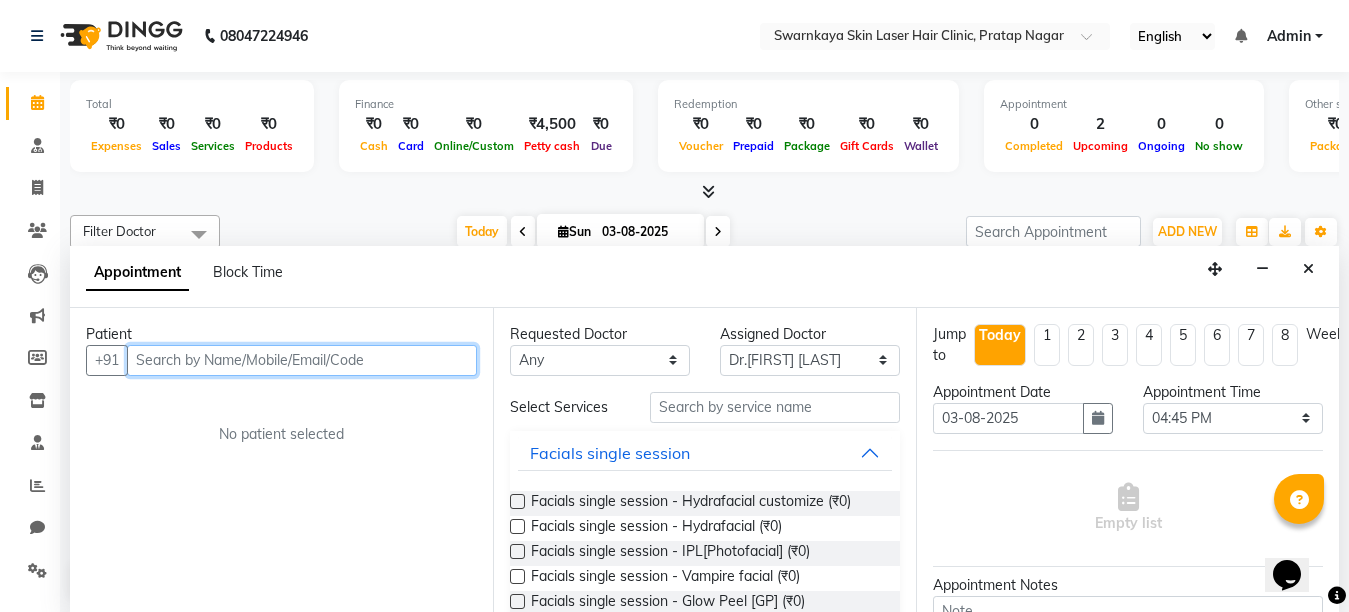 scroll, scrollTop: 1, scrollLeft: 0, axis: vertical 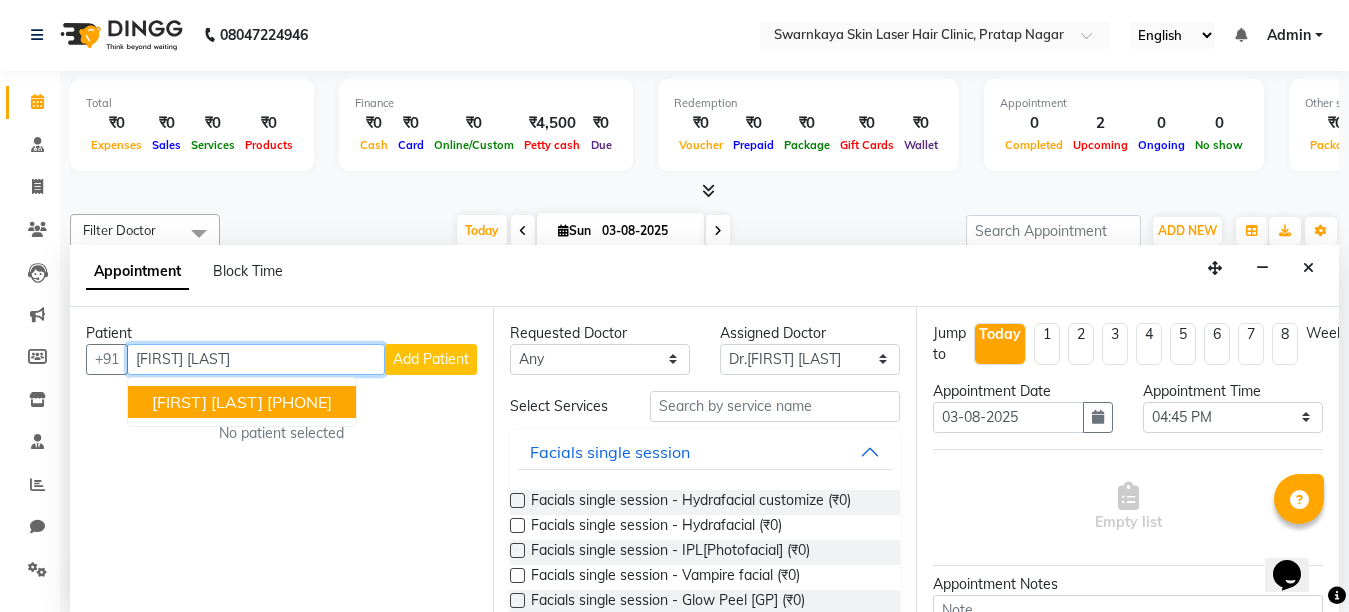 click on "[FIRST] [LAST]" at bounding box center (207, 402) 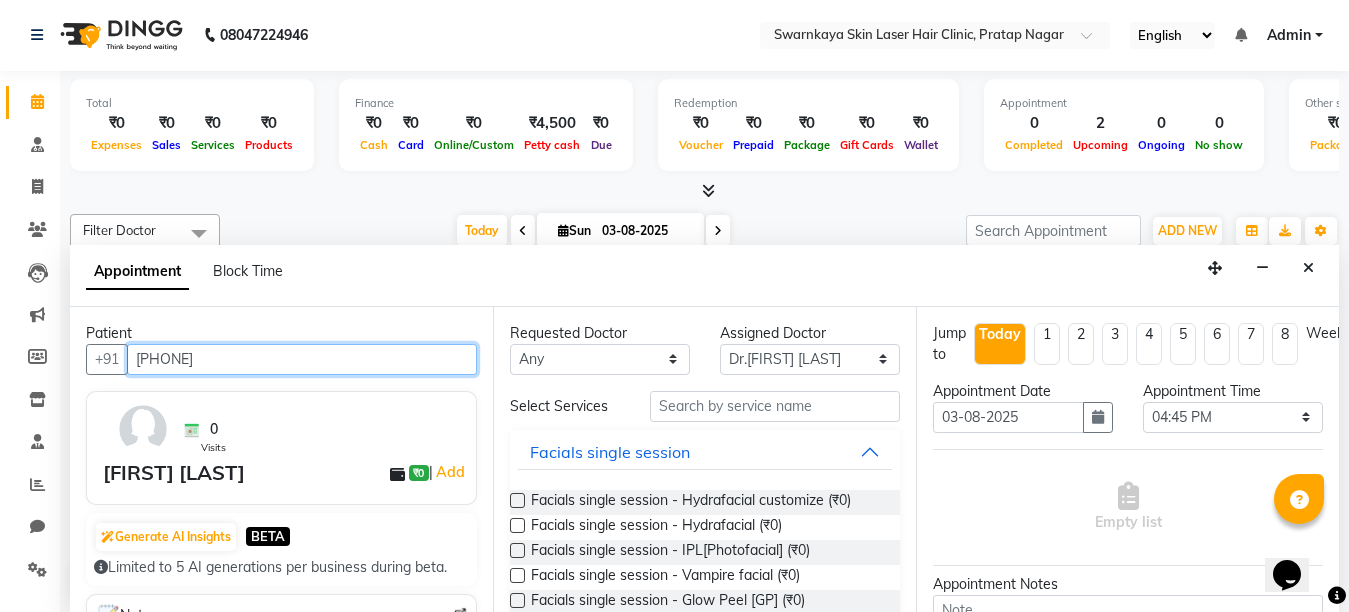 type on "[PHONE]" 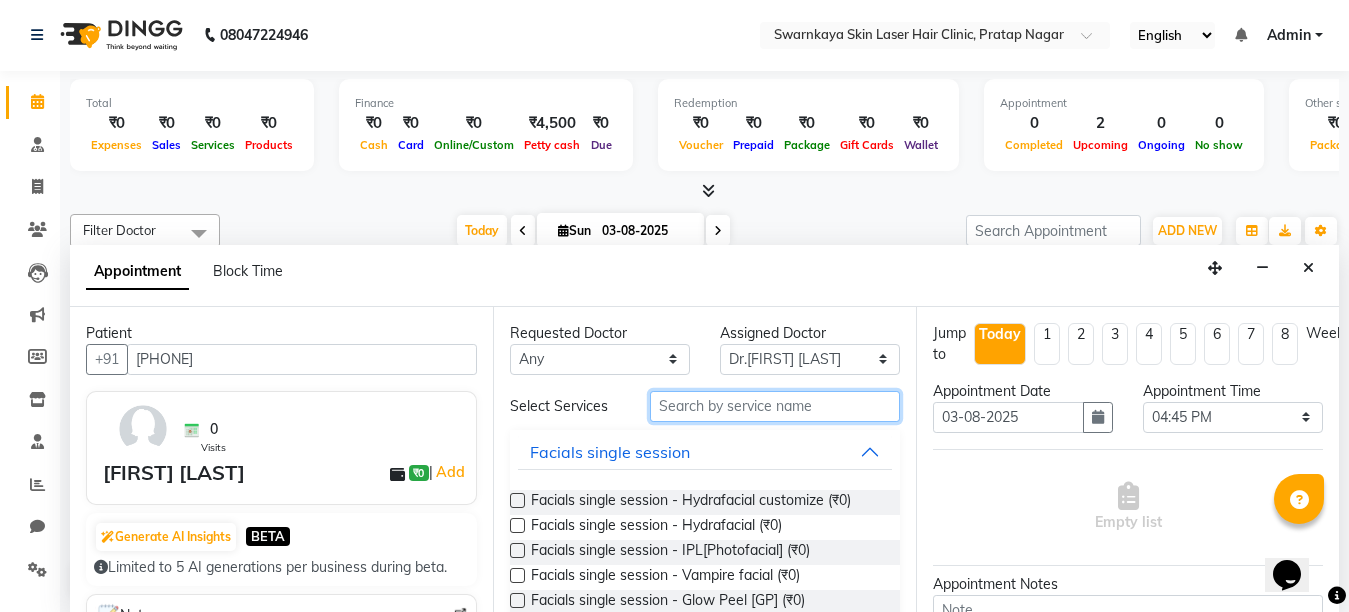 click at bounding box center [775, 406] 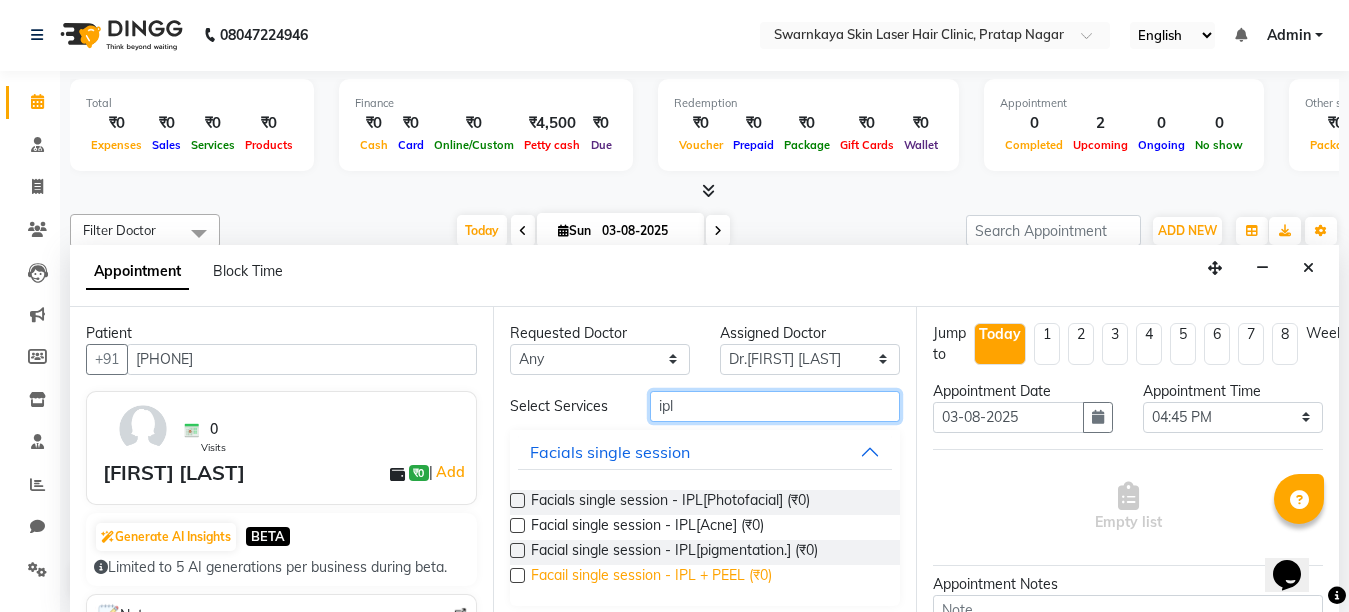 type on "ipl" 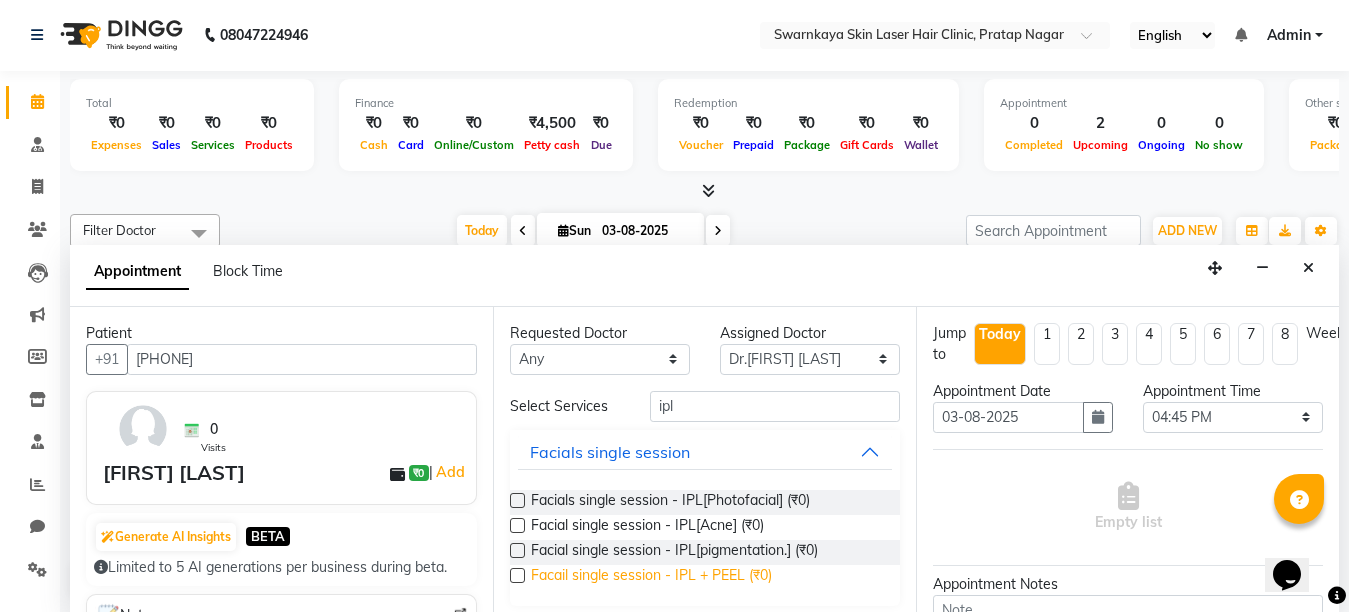 click on "Facail single session - IPL + PEEL (₹0)" at bounding box center [651, 577] 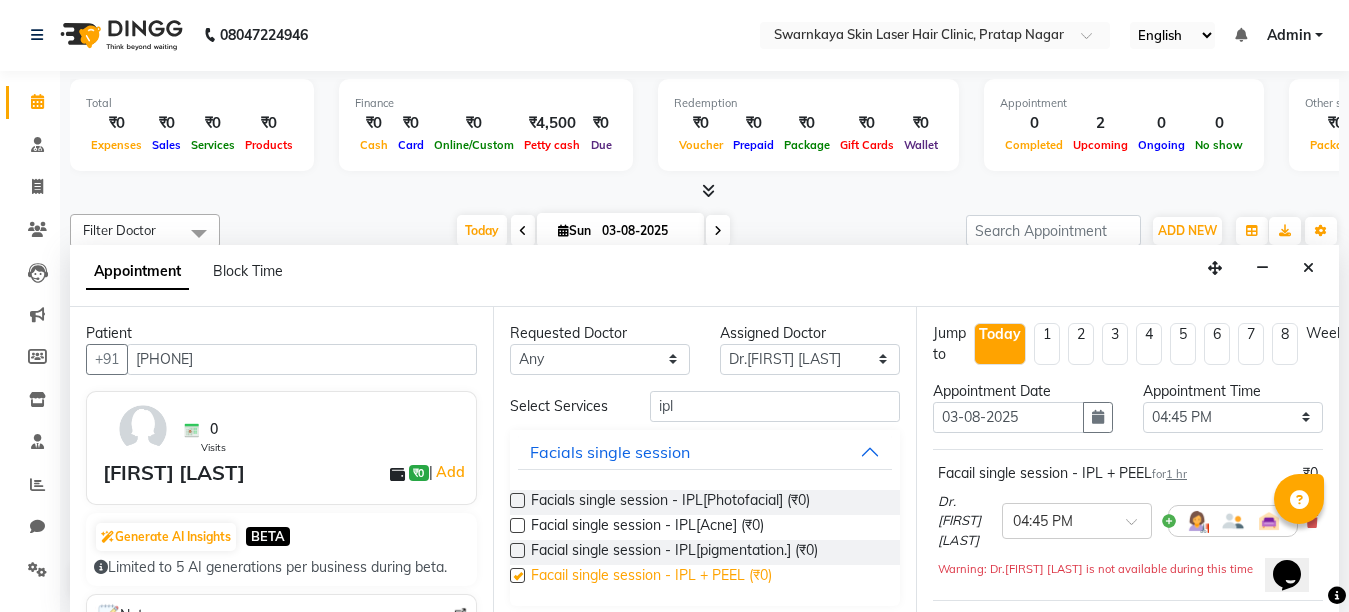 checkbox on "false" 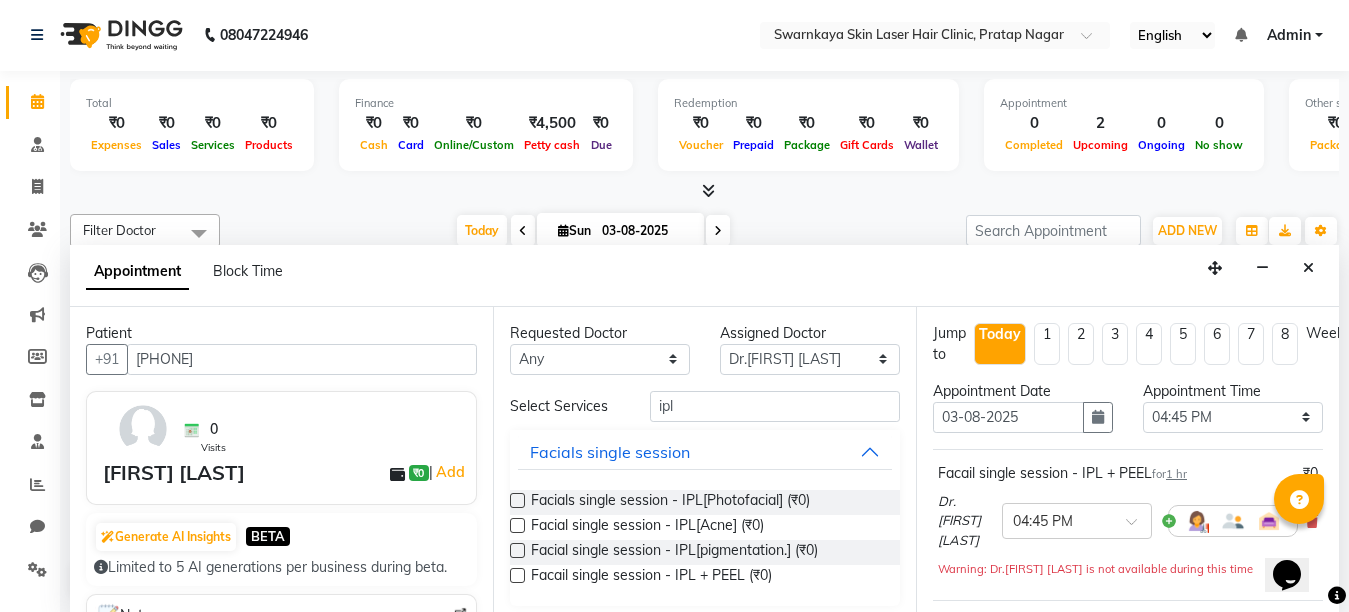 click on "Opens Chat This icon Opens the chat window." at bounding box center (1297, 540) 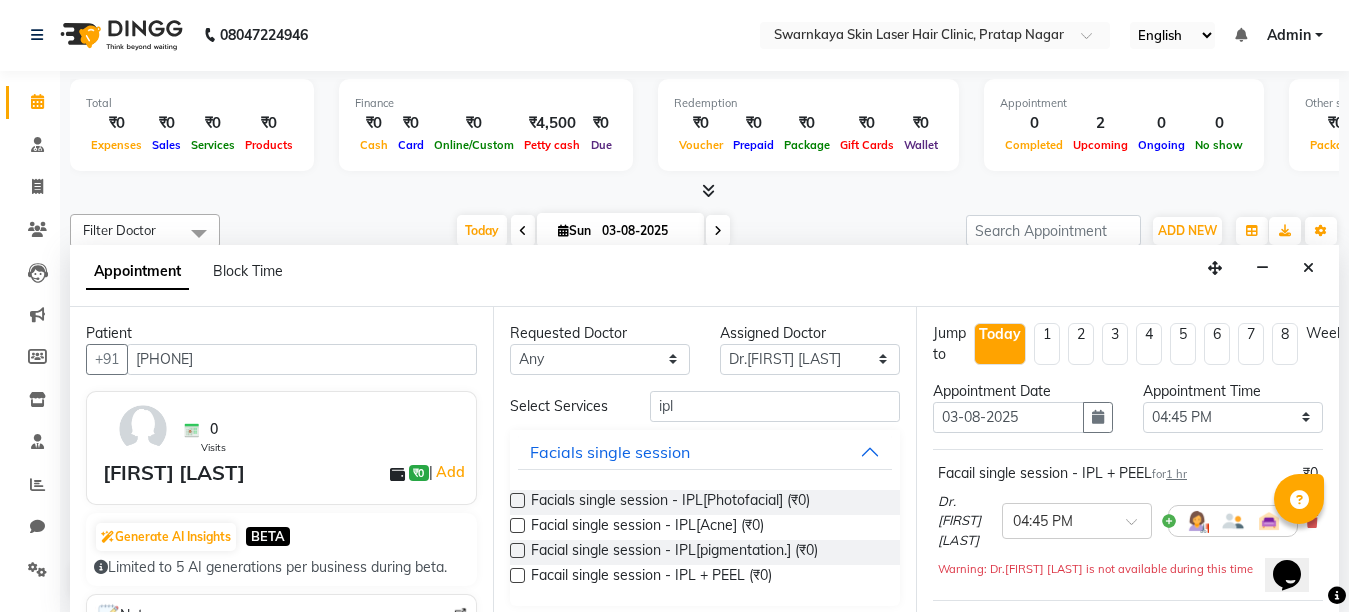click at bounding box center [1337, 595] 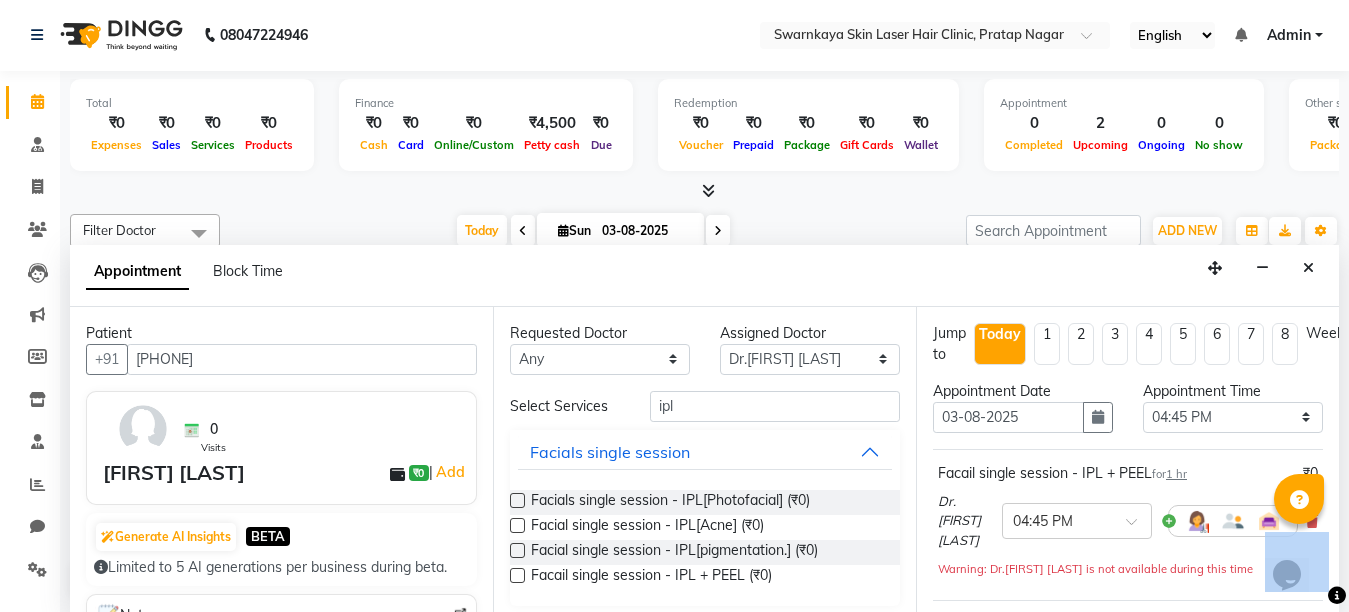 click at bounding box center (1337, 595) 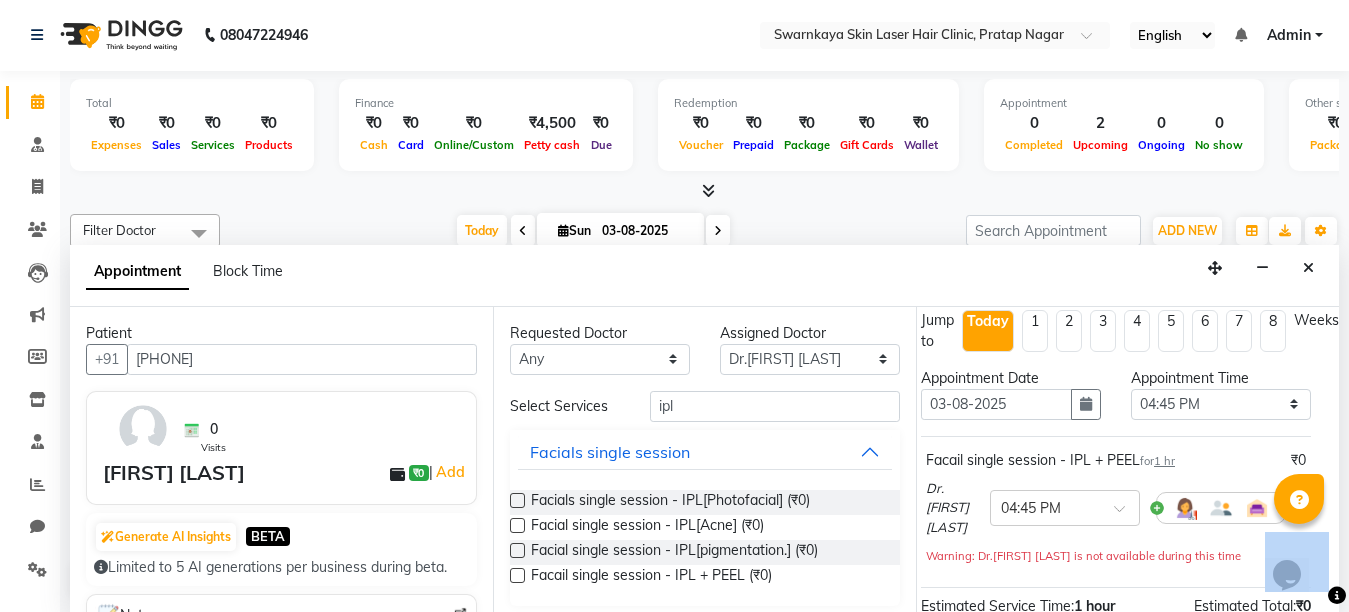 click on "[PHONE] Select Location × Swarnkaya Skin Laser Hair Clinic, Pratap Nagar English ENGLISH Español العربية मराठी हिंदी ગુજરાતી தமிழ் 中文 Notifications nothing to show Admin Manage Profile Change Password Sign out  Version:3.15.11  ☀ Swarnkaya skin laser hair clinic, pratap nagar  Calendar  Consultation  Invoice  Patients  Leads   Marketing  Members  Inventory  Staff  Reports  Chat  Settings Completed InProgress Upcoming Dropped Tentative Check-In Confirm Bookings Generate Report Segments Page Builder Total  ₹0  Expenses ₹0  Sales ₹0  Services ₹0  Products Finance  ₹0  Cash ₹0  Card ₹0  Online/Custom ₹4,500 Petty cash ₹0 Due  Redemption  ₹0 Voucher ₹0 Prepaid ₹0 Package ₹0  Gift Cards ₹0  Wallet  Appointment  0 Completed 2 Upcoming 0 Ongoing 0 No show  Other sales  ₹0  Packages ₹0  Memberships ₹0  Vouchers ₹0  Prepaids ₹0  Gift Cards Filter Doctor Select All  Dr.[FIRST] [LAST]   Dr.[FIRST] [LAST] Dr.[FIRST] [LAST] 5" at bounding box center [674, 305] 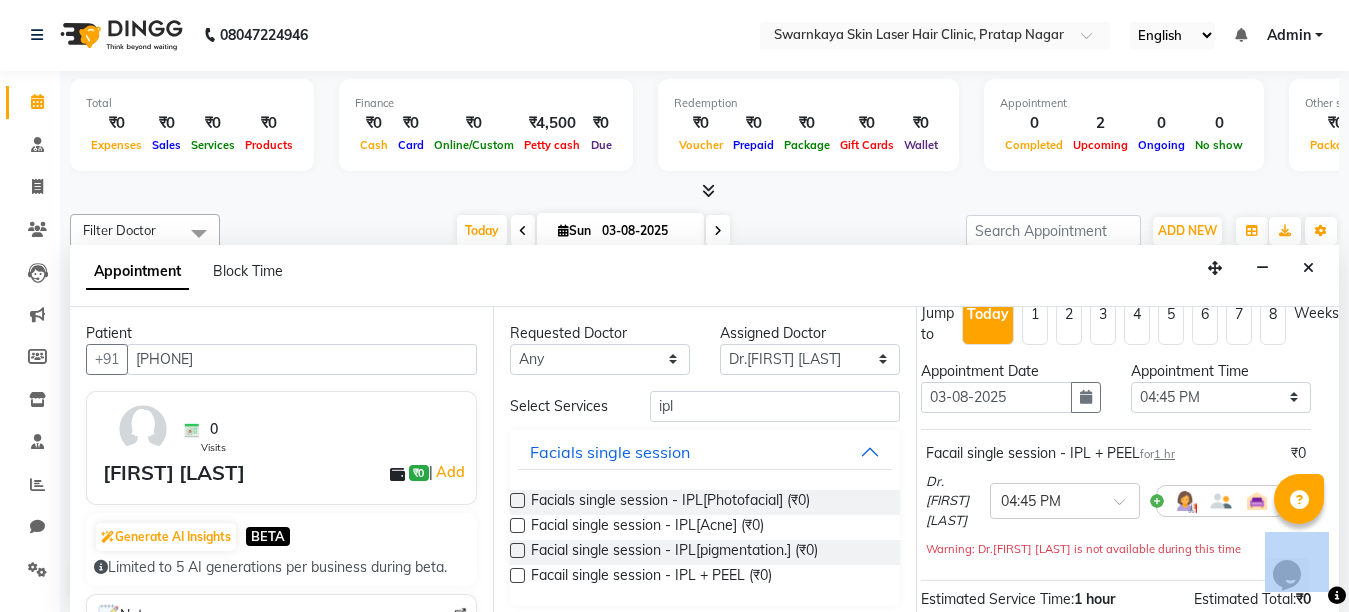 scroll, scrollTop: 262, scrollLeft: 29, axis: both 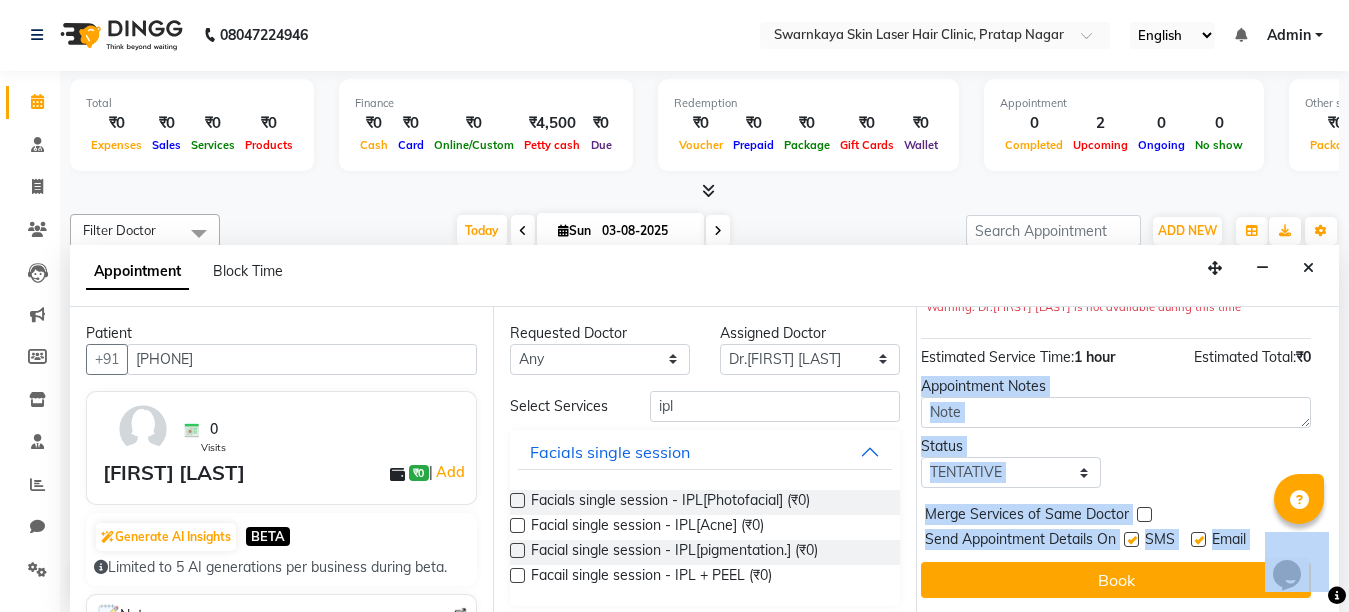 click at bounding box center (1198, 539) 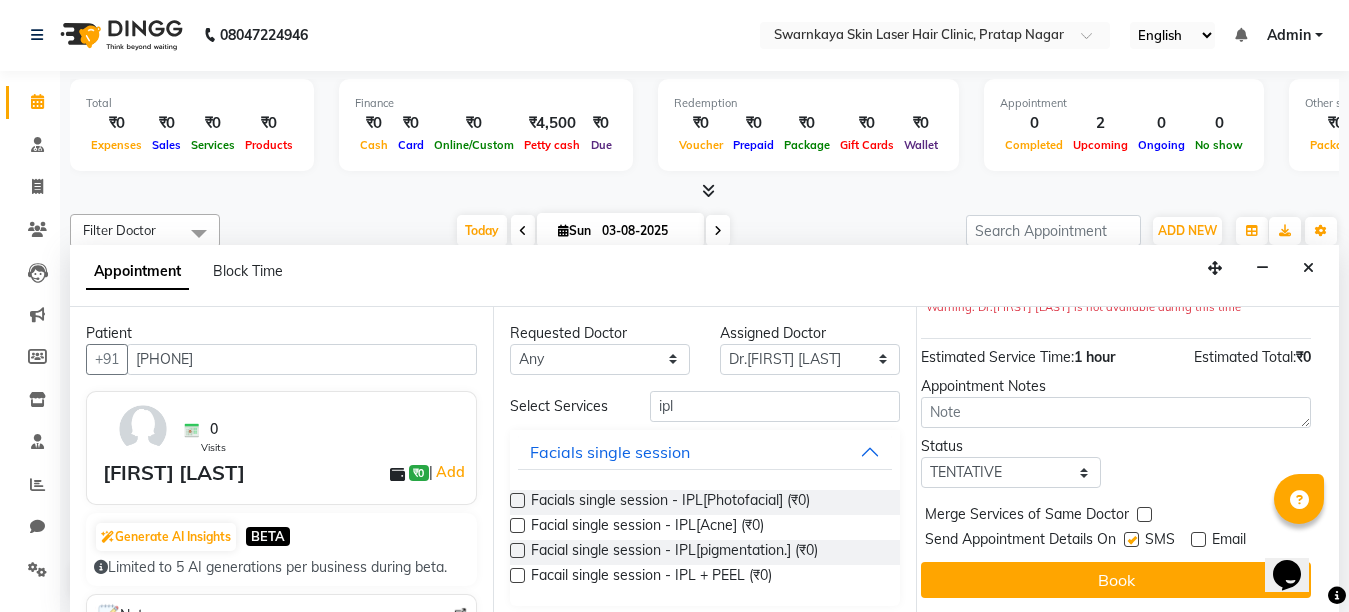 click at bounding box center [1131, 539] 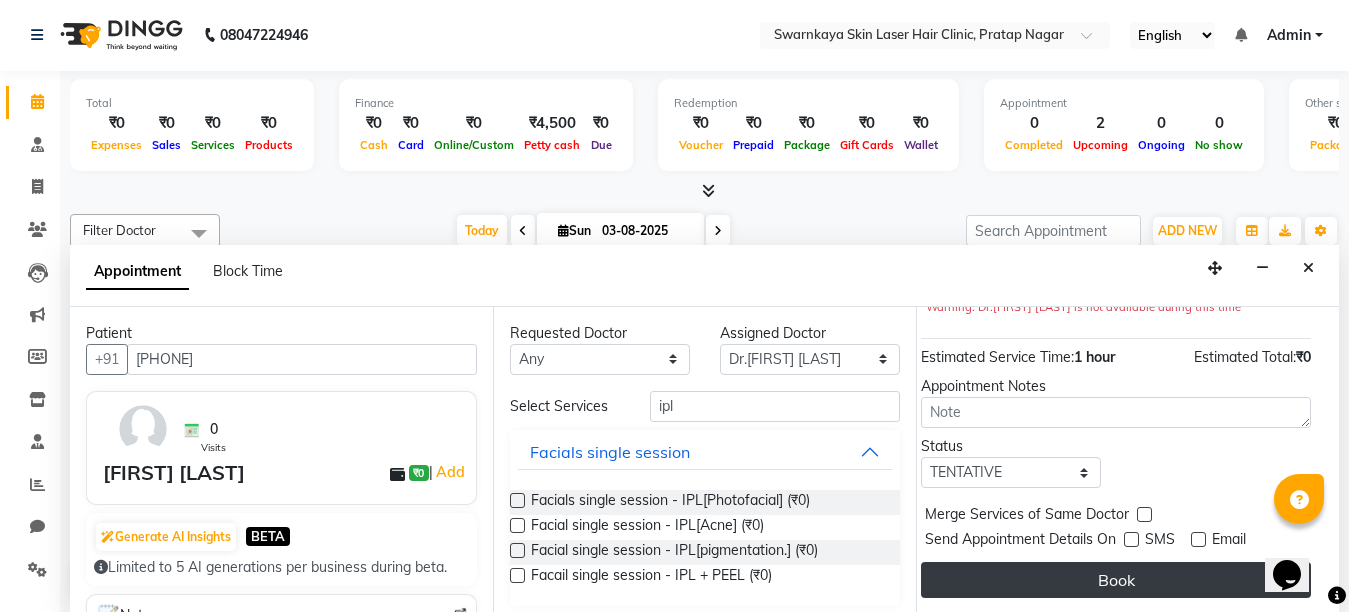 click on "Book" at bounding box center [1116, 580] 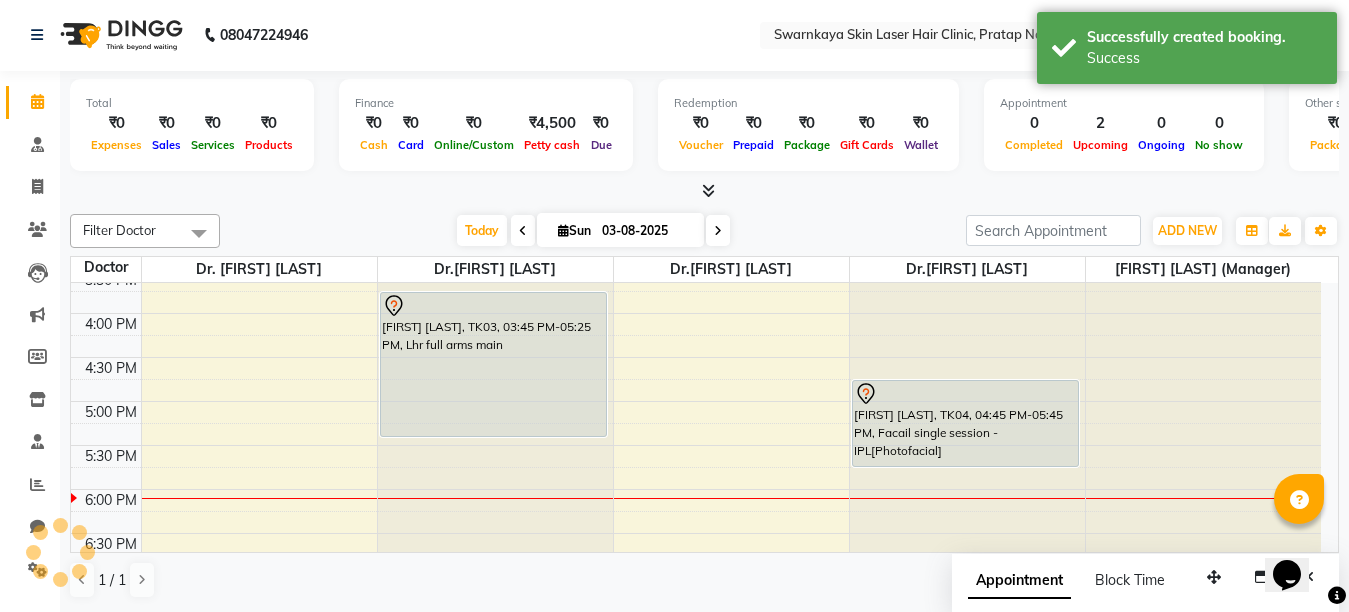 scroll, scrollTop: 0, scrollLeft: 0, axis: both 